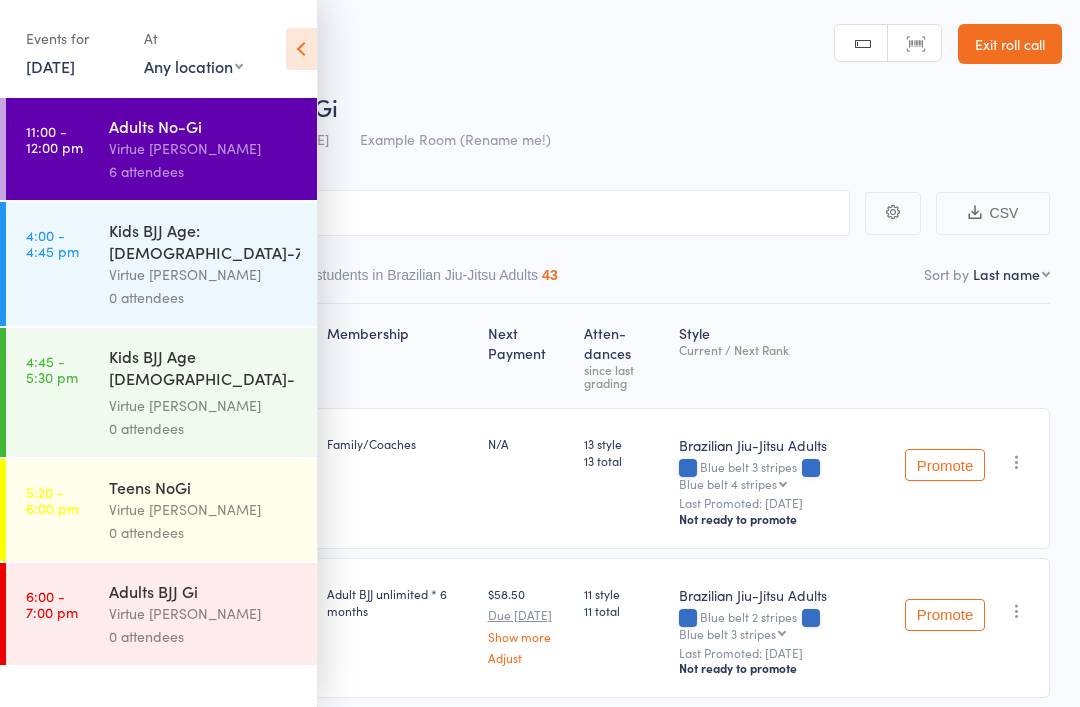 scroll, scrollTop: 0, scrollLeft: 0, axis: both 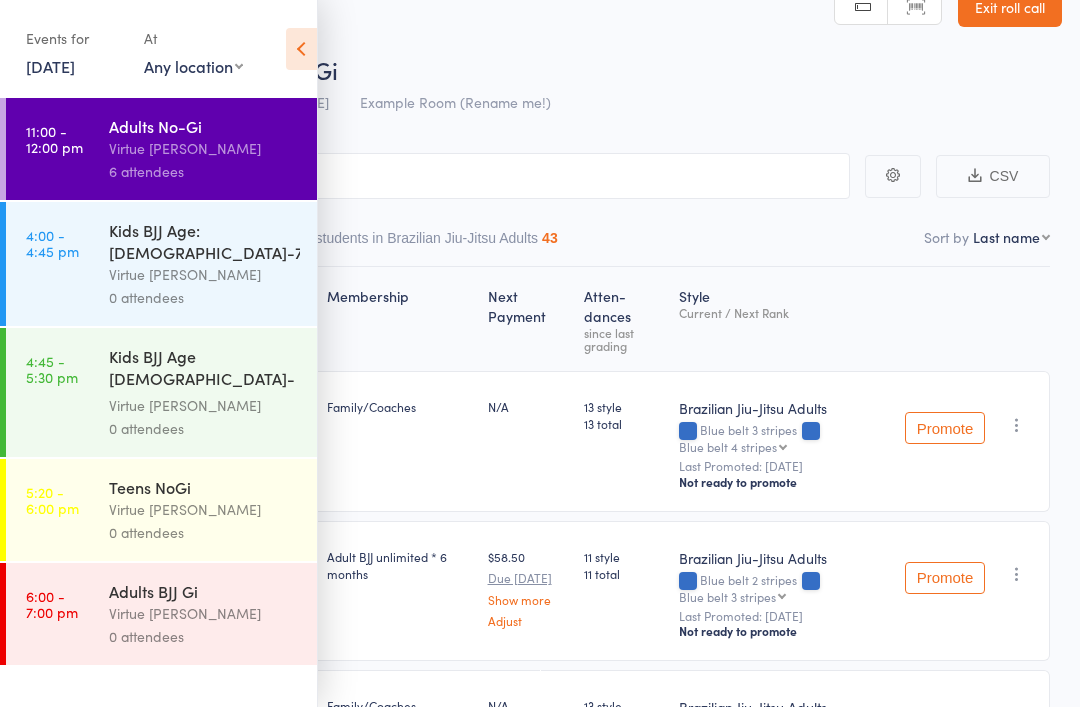 click on "Exit roll call" at bounding box center (1010, 7) 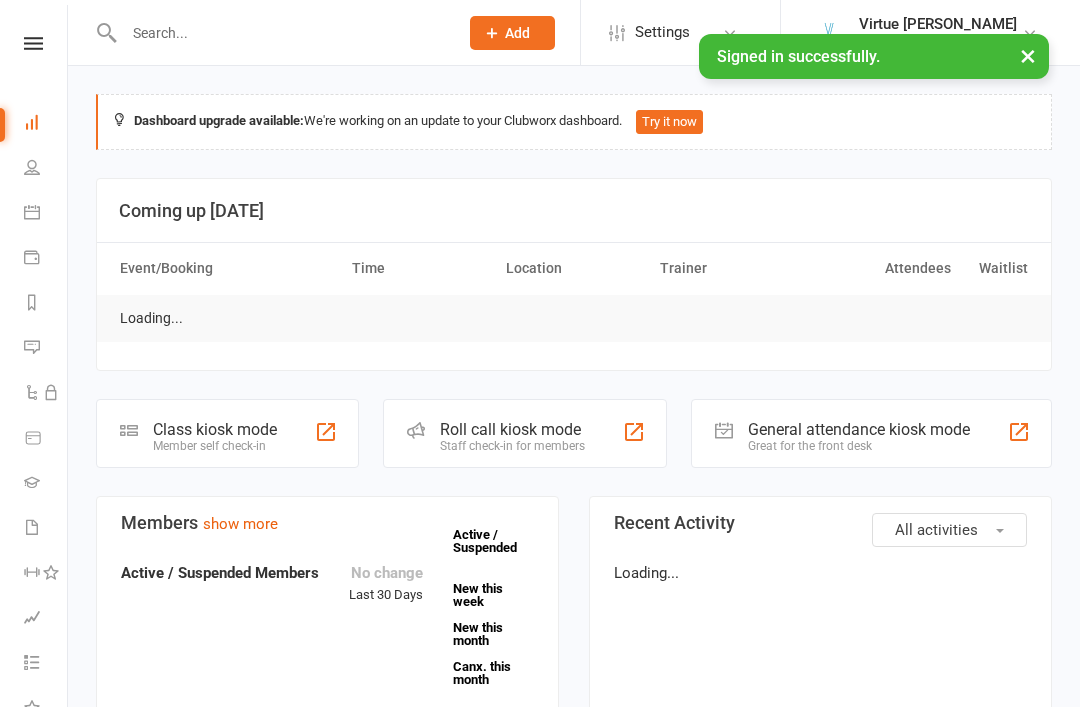 scroll, scrollTop: 0, scrollLeft: 0, axis: both 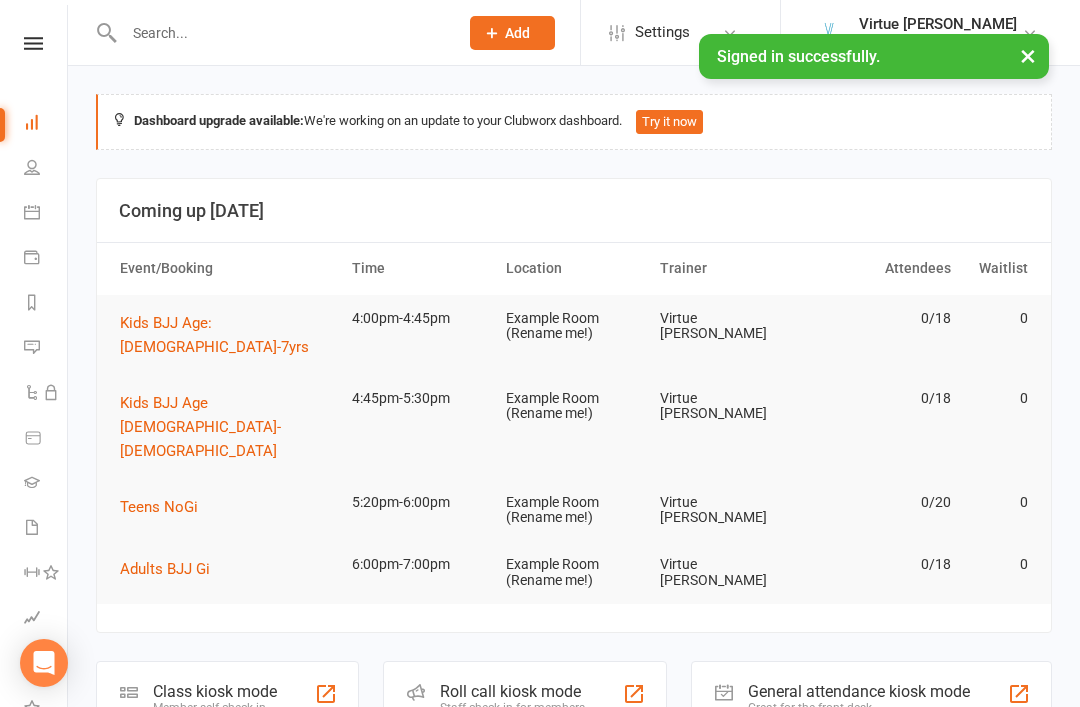 click on "People" at bounding box center [33, 169] 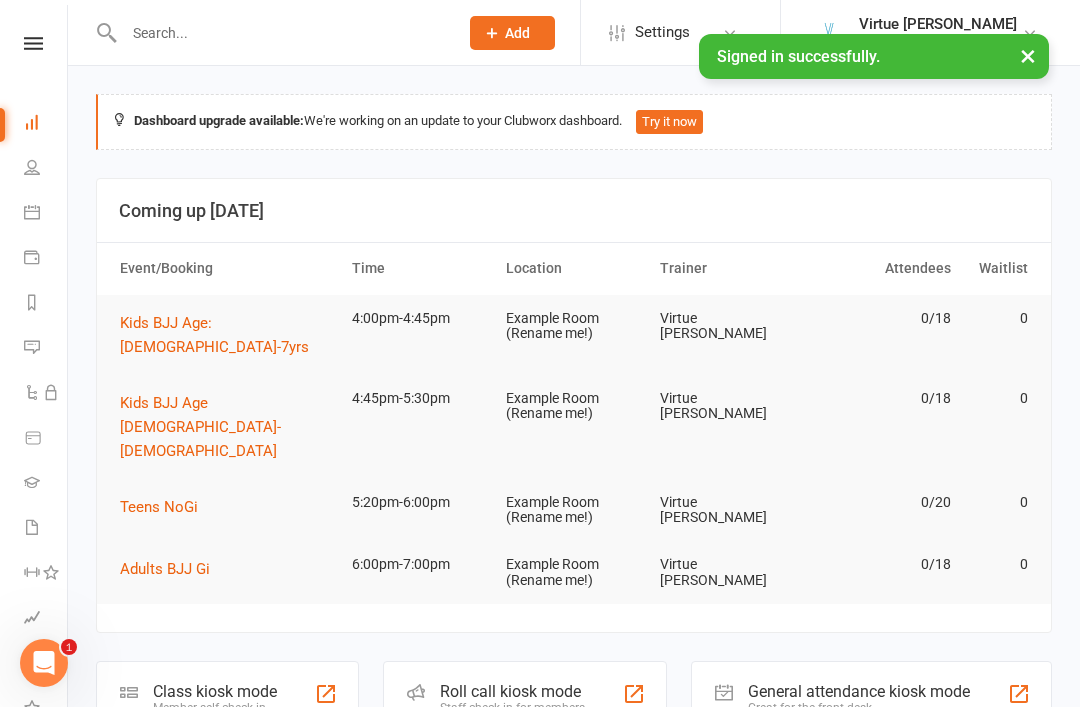 scroll, scrollTop: 0, scrollLeft: 0, axis: both 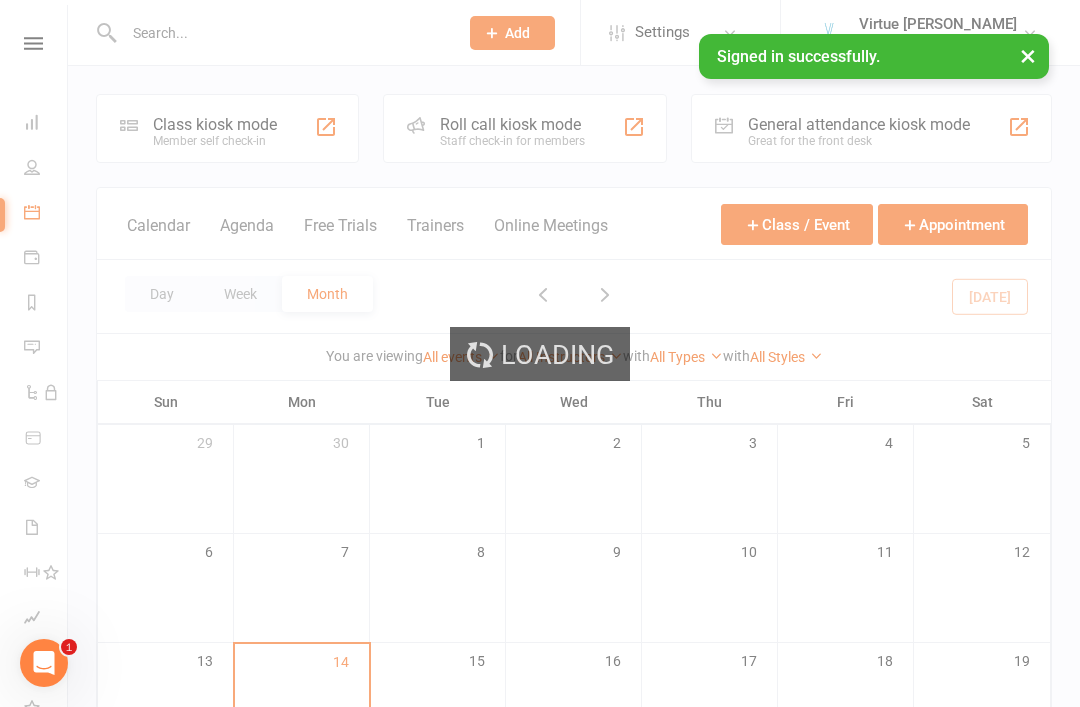 click on "Loading" at bounding box center (540, 353) 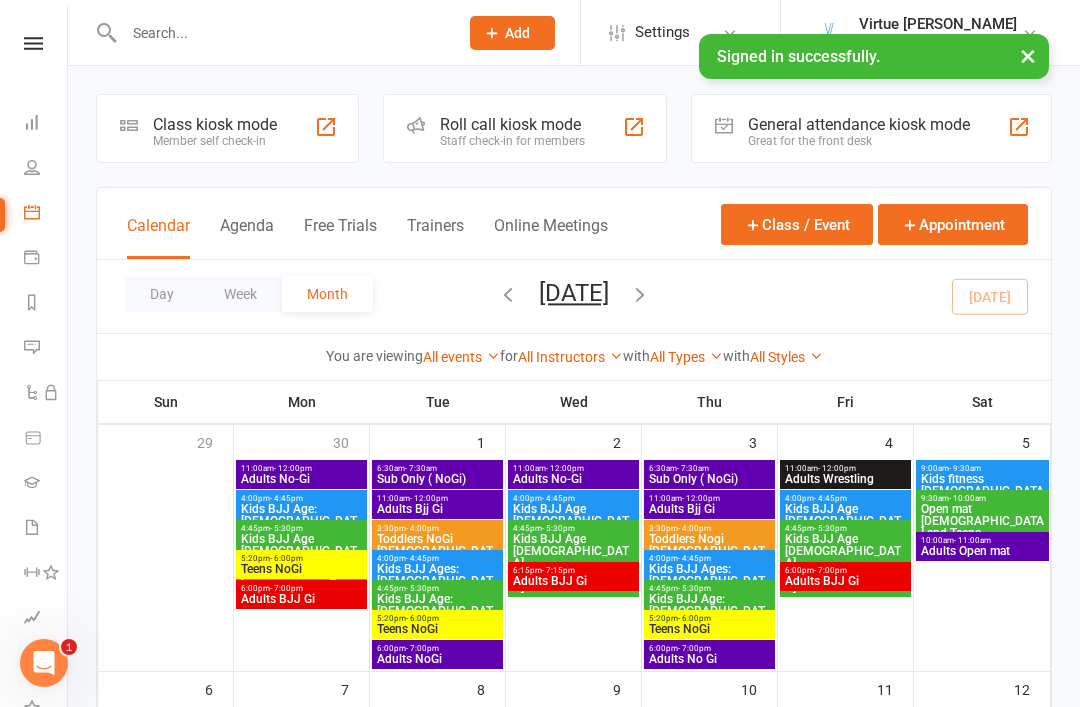 click at bounding box center (32, 167) 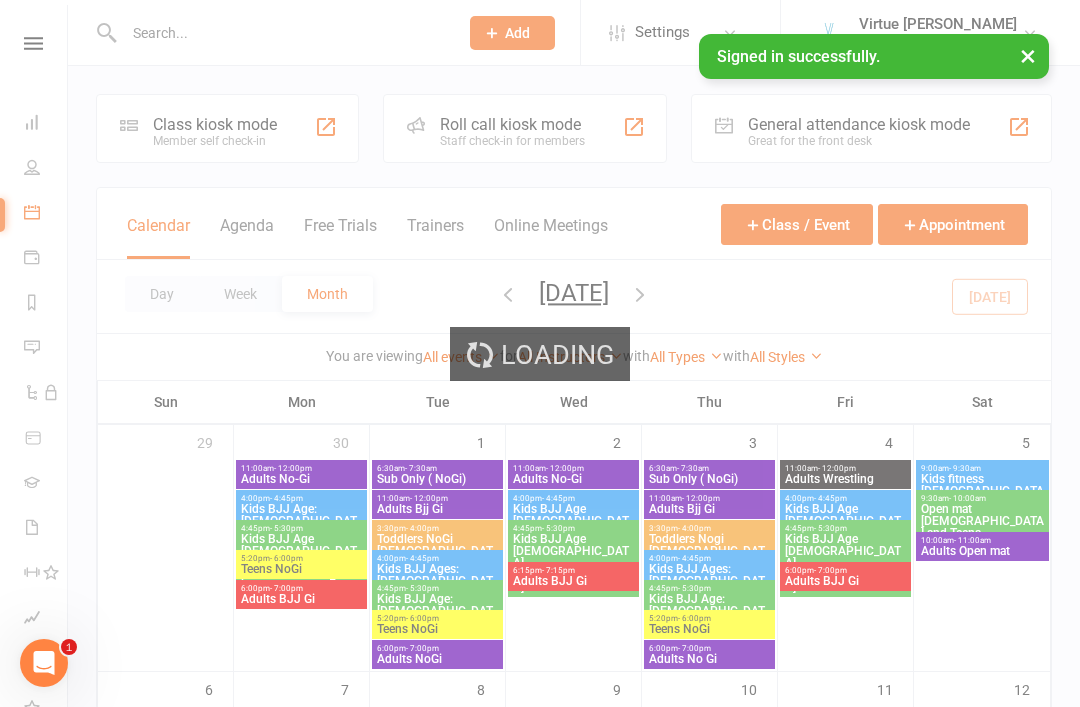 select on "100" 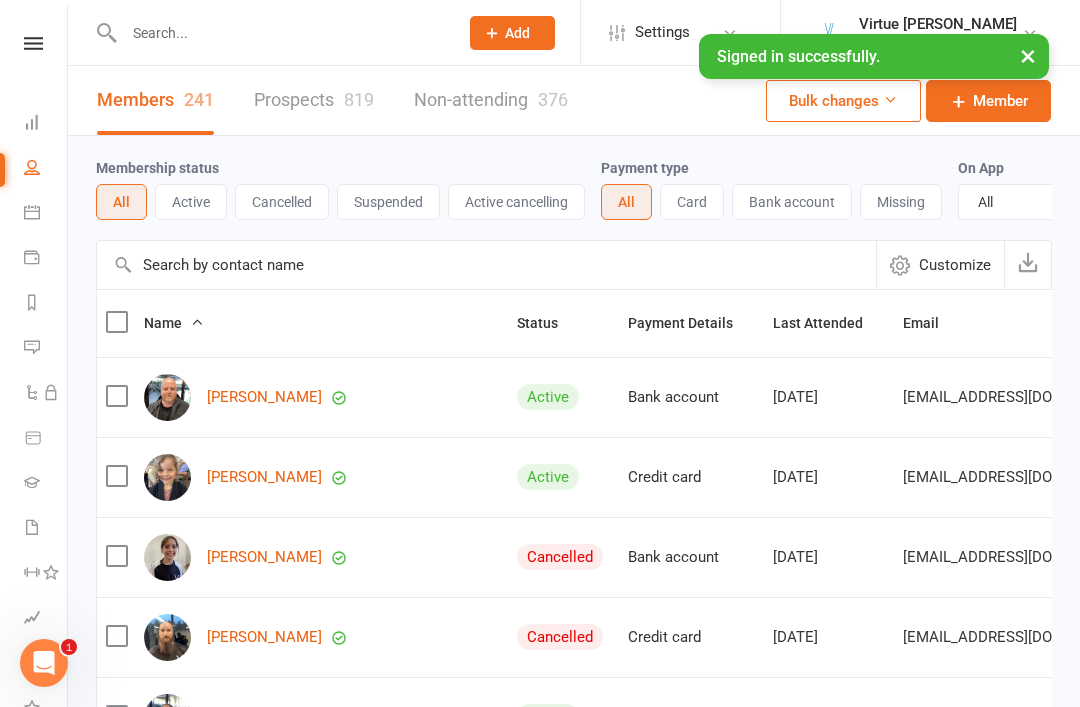 click on "Active" at bounding box center (191, 202) 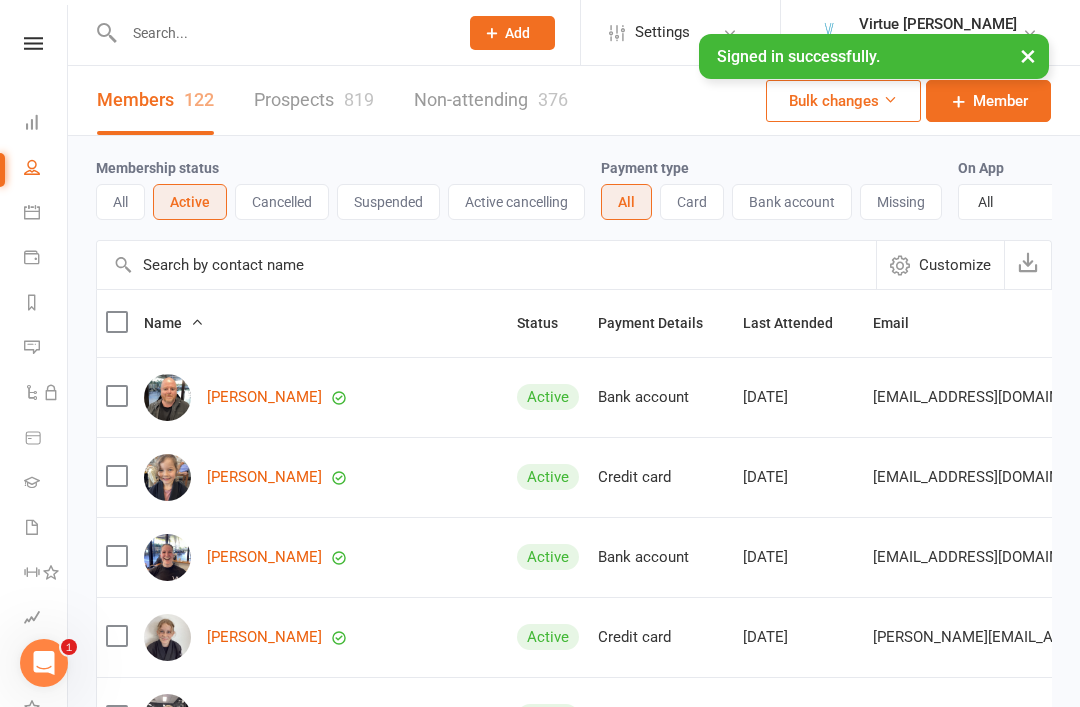 click at bounding box center (486, 265) 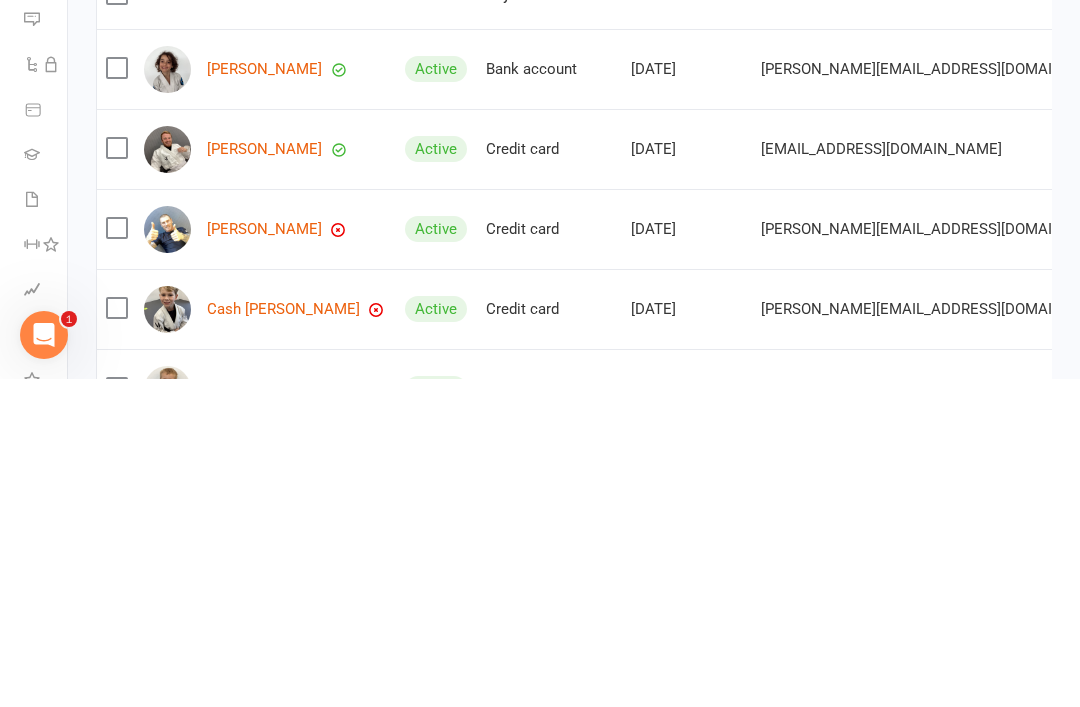 type on "Daniel" 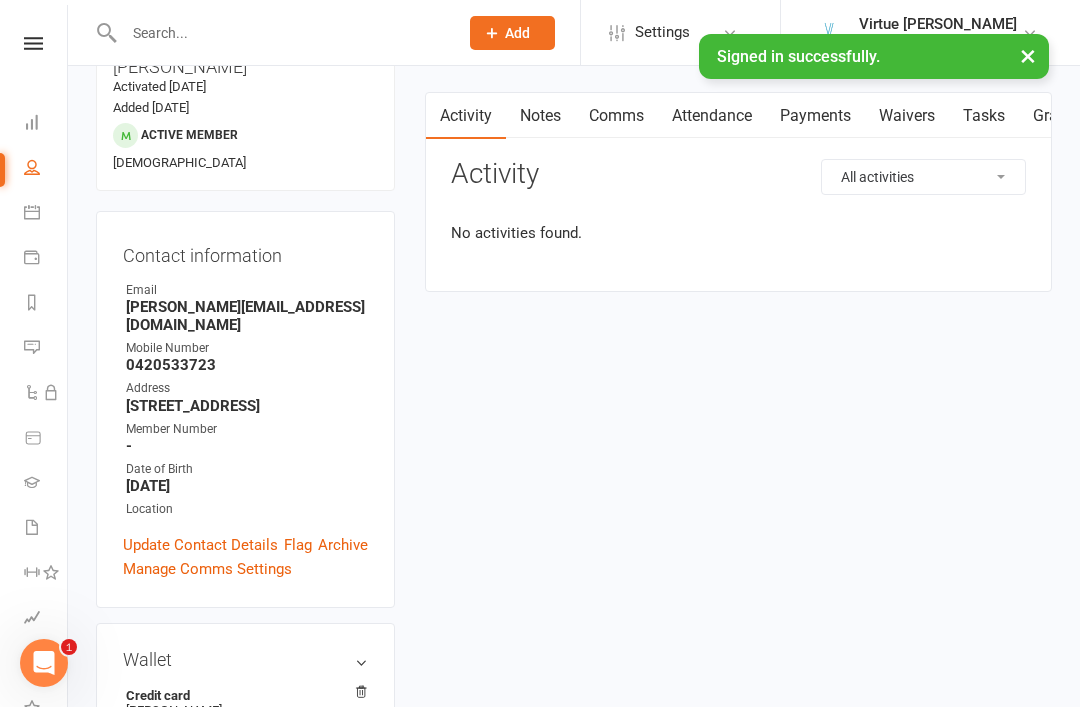 scroll, scrollTop: 0, scrollLeft: 0, axis: both 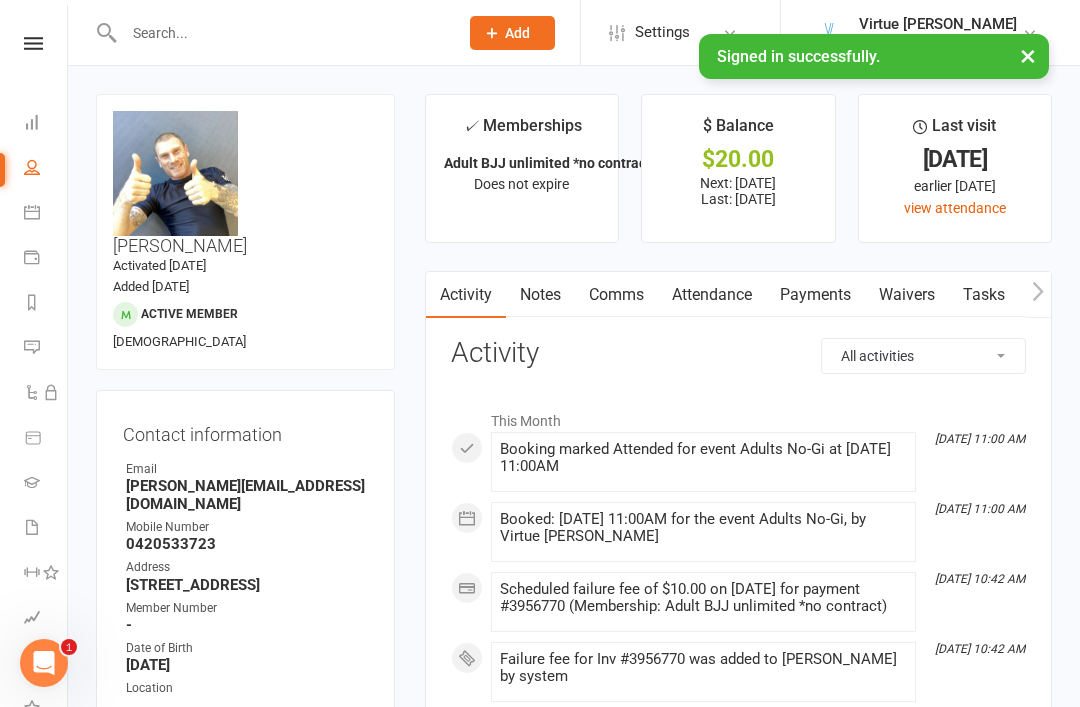 click on "Payments" at bounding box center (815, 295) 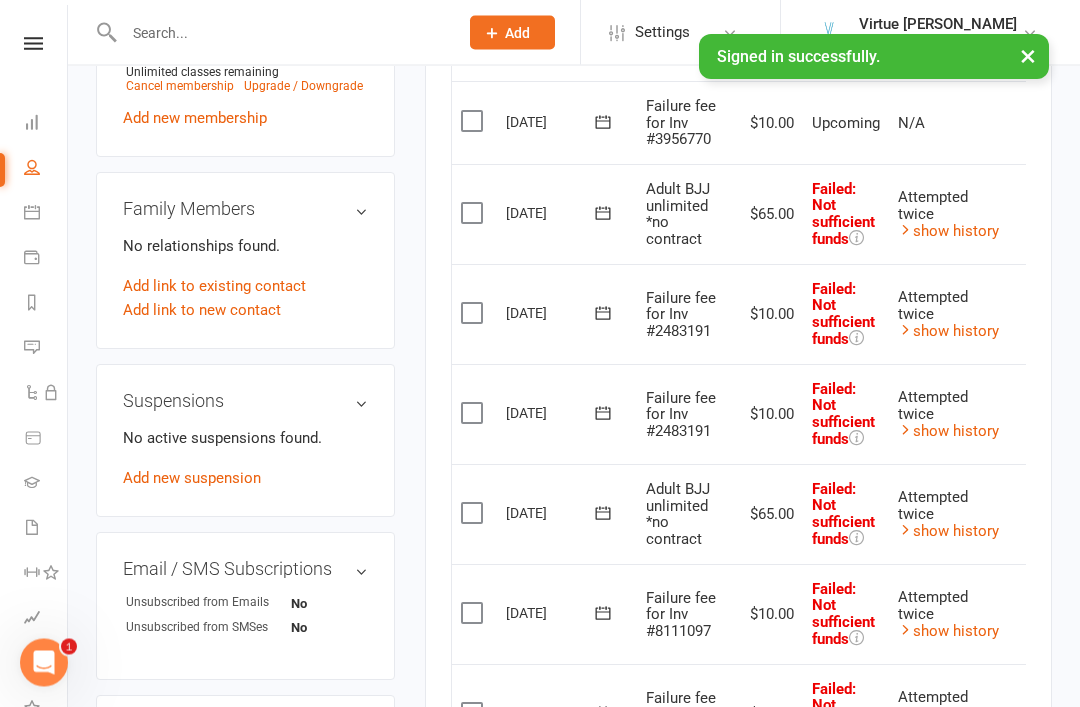 scroll, scrollTop: 1073, scrollLeft: 0, axis: vertical 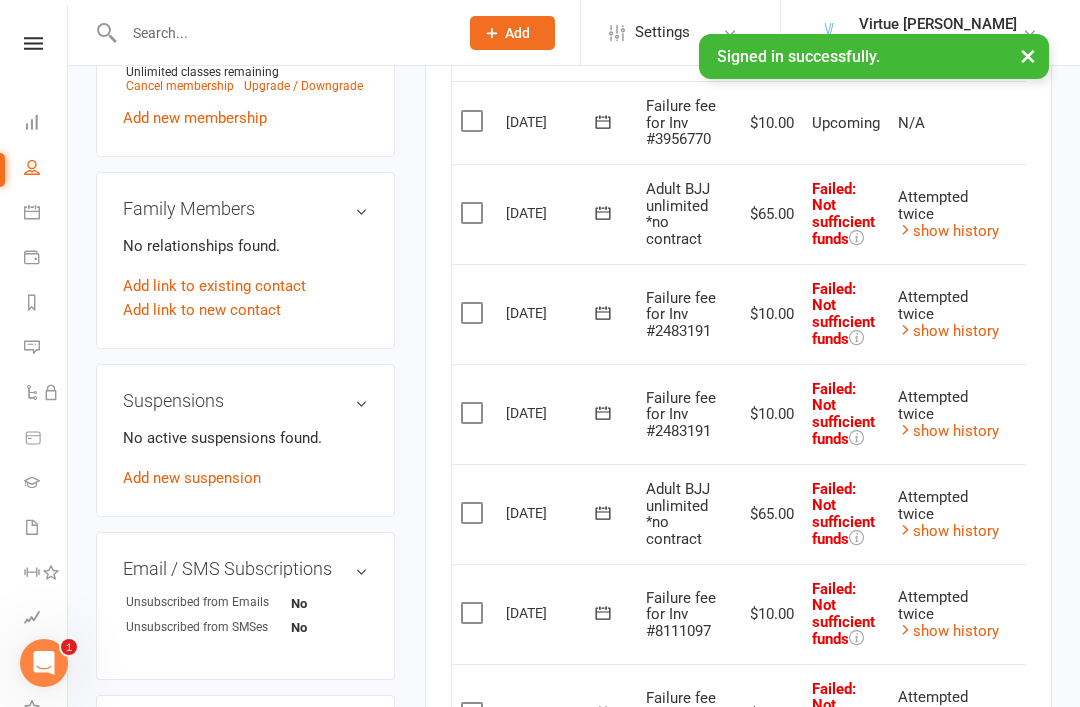 click on "People" at bounding box center [46, 169] 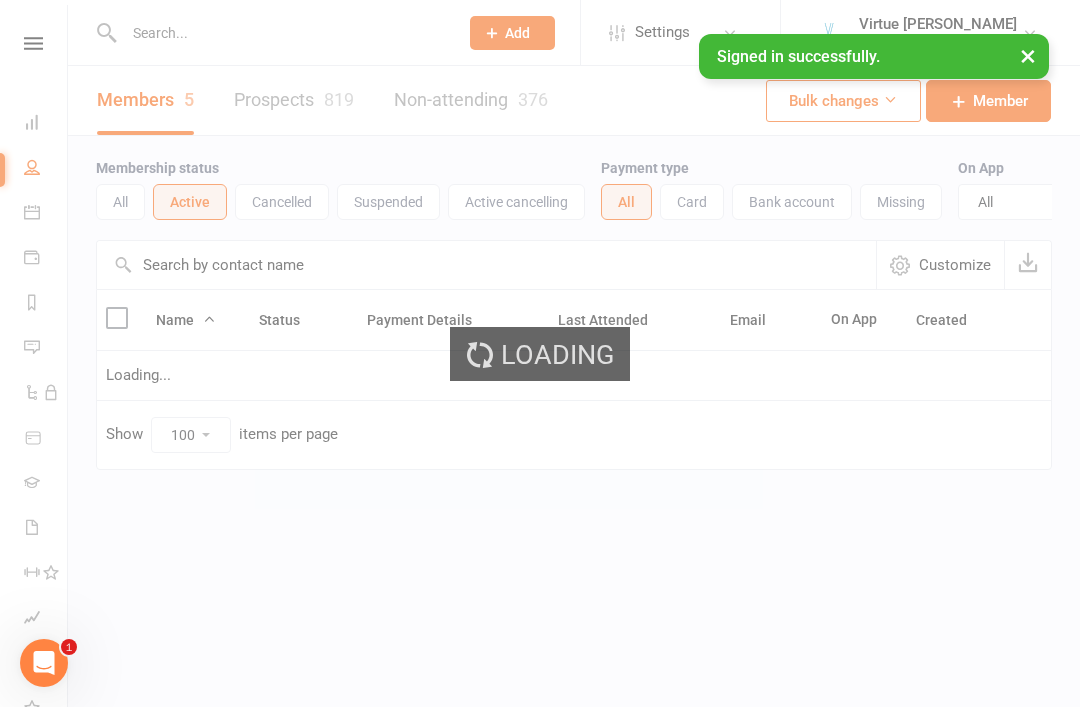 scroll, scrollTop: 0, scrollLeft: 0, axis: both 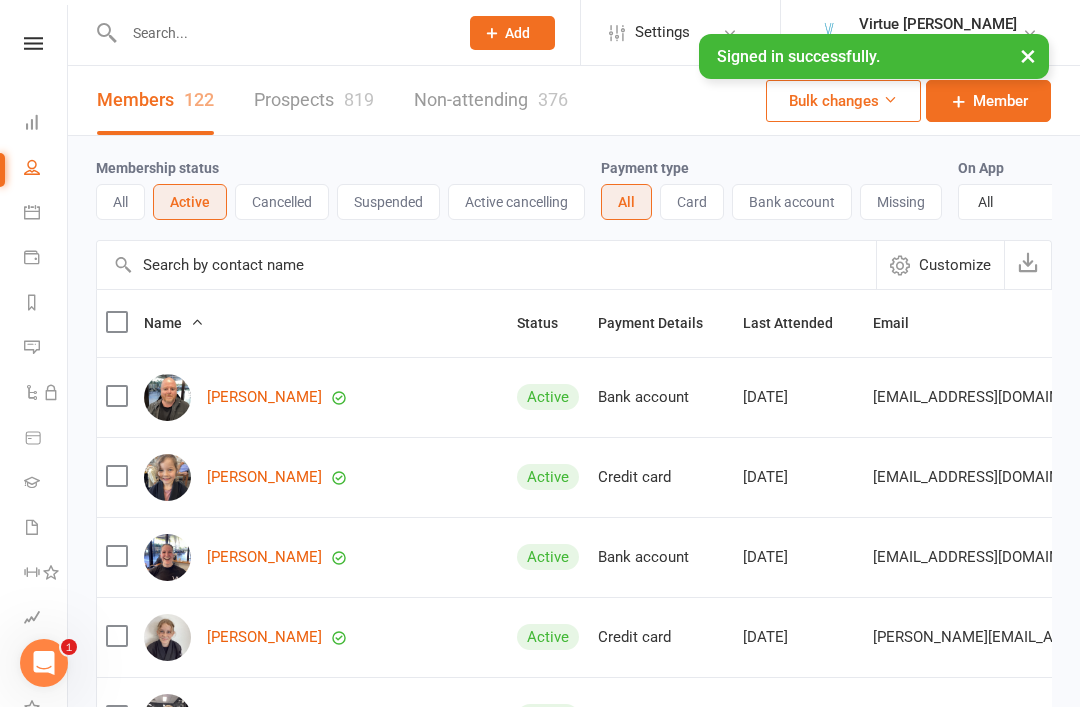 click at bounding box center (486, 265) 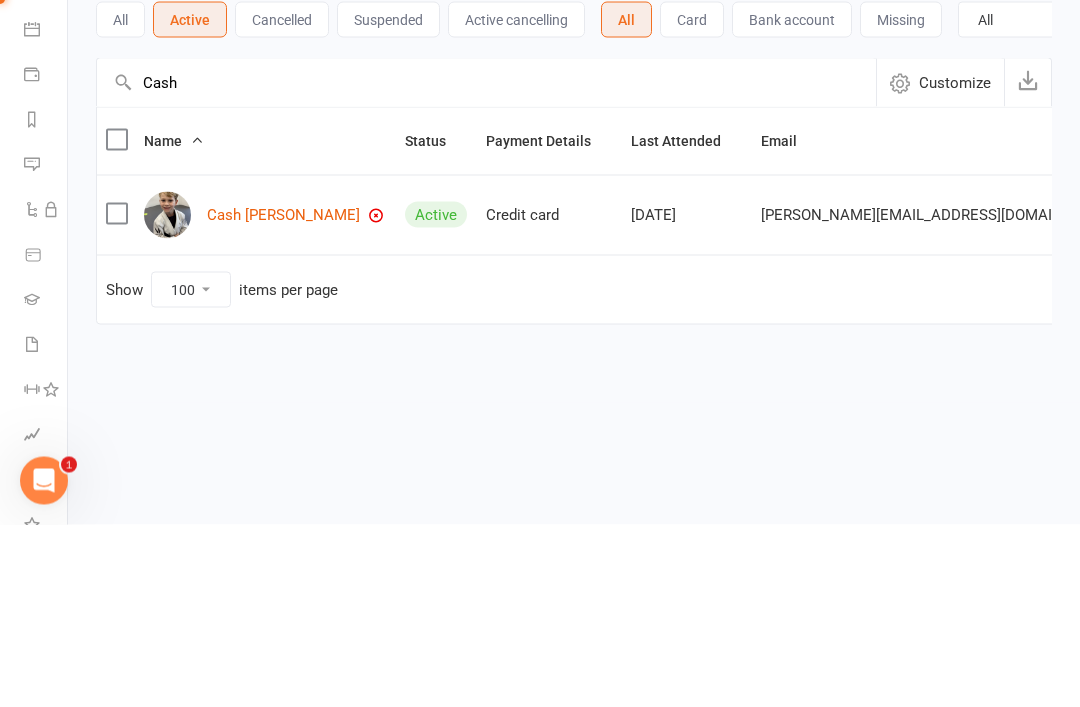 type on "Cash" 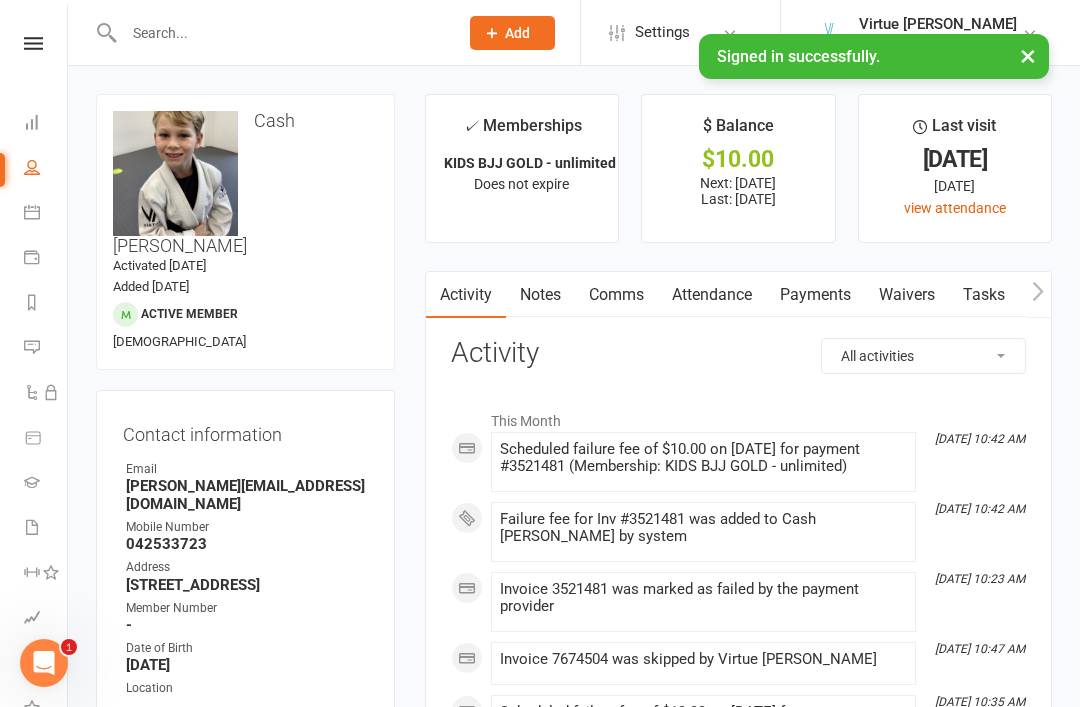 click on "Payments" at bounding box center (815, 295) 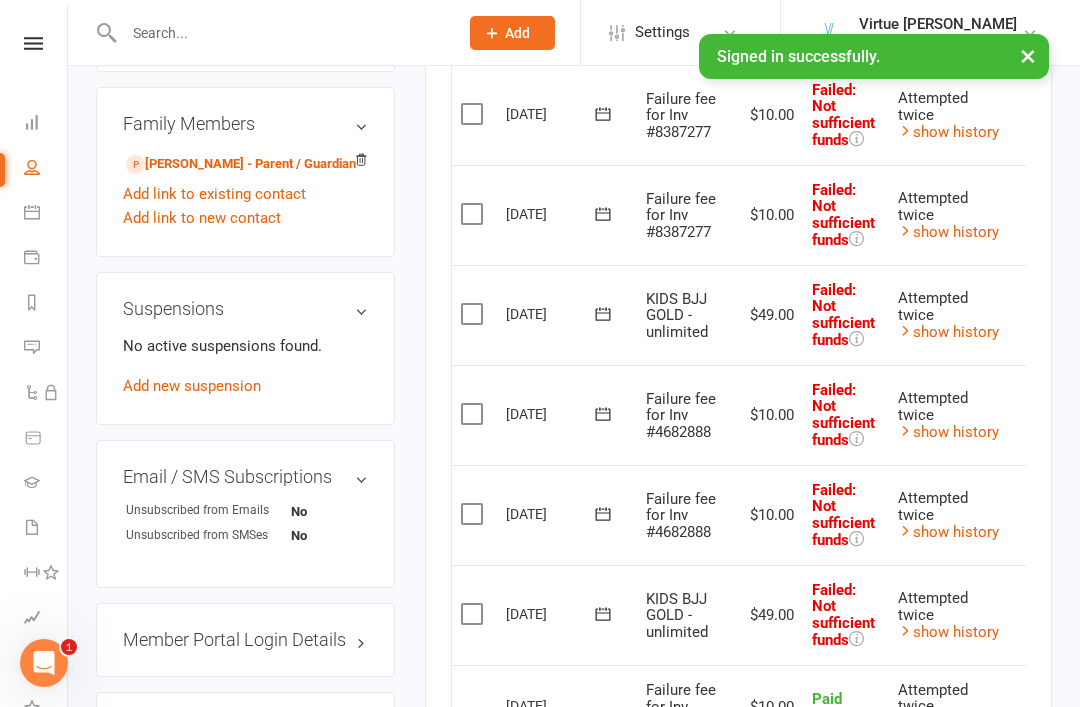 scroll, scrollTop: 1201, scrollLeft: 0, axis: vertical 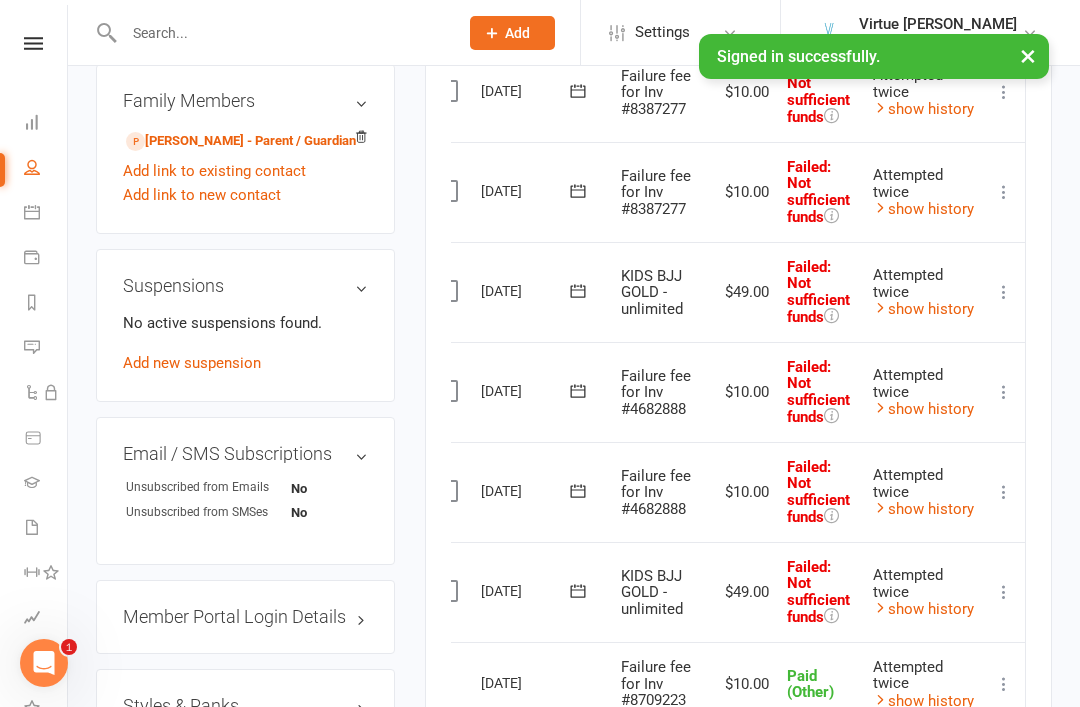 click at bounding box center [1004, 592] 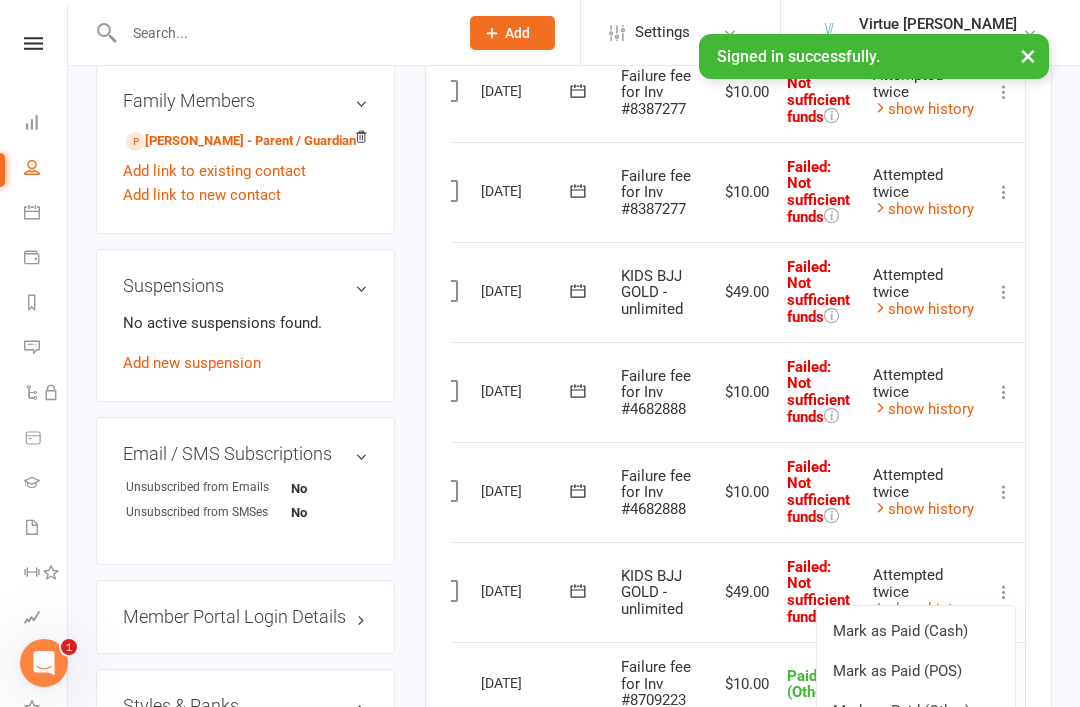 click on "Mark as Paid (Cash)" at bounding box center [916, 631] 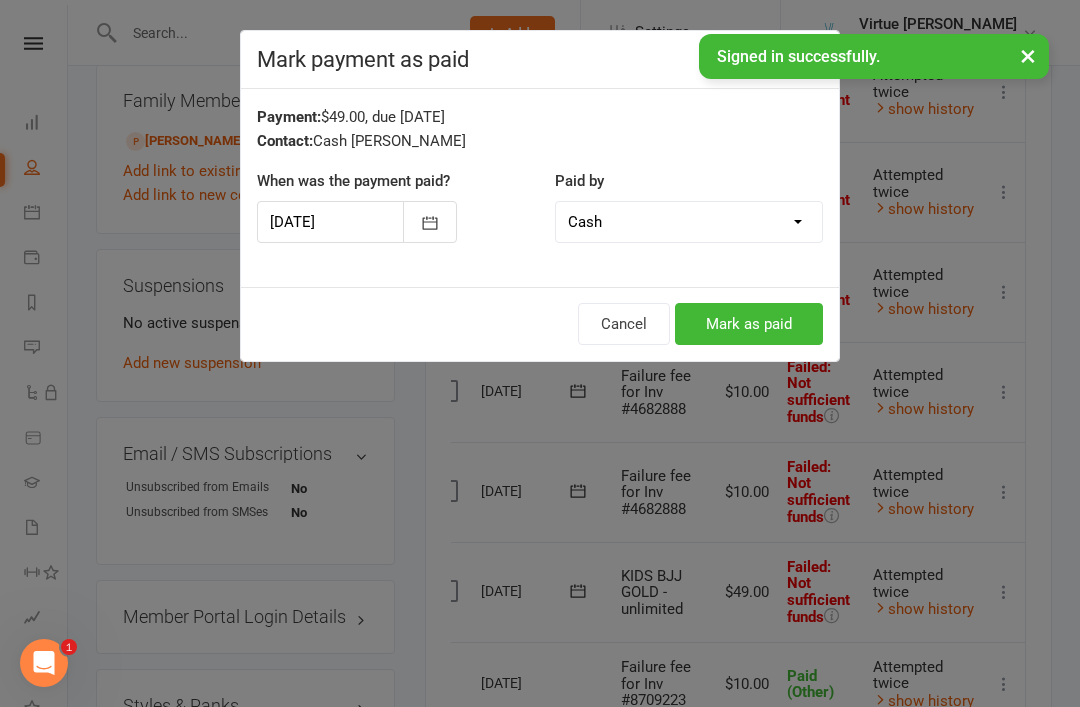 click on "Mark as paid" at bounding box center (749, 324) 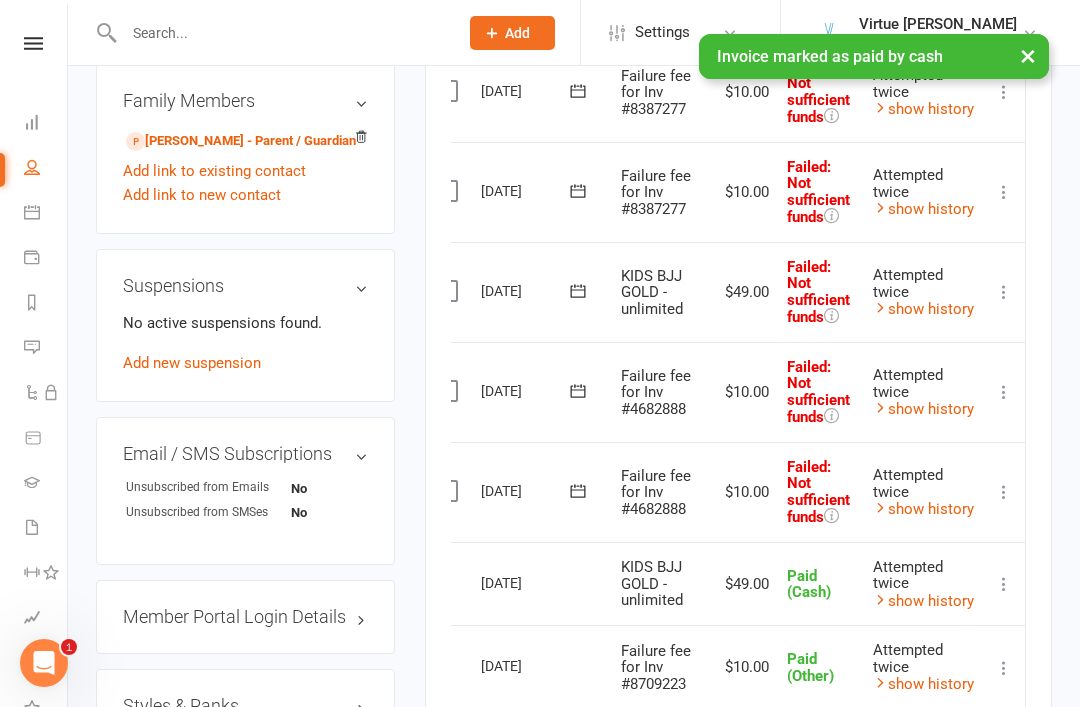 click at bounding box center [1004, 292] 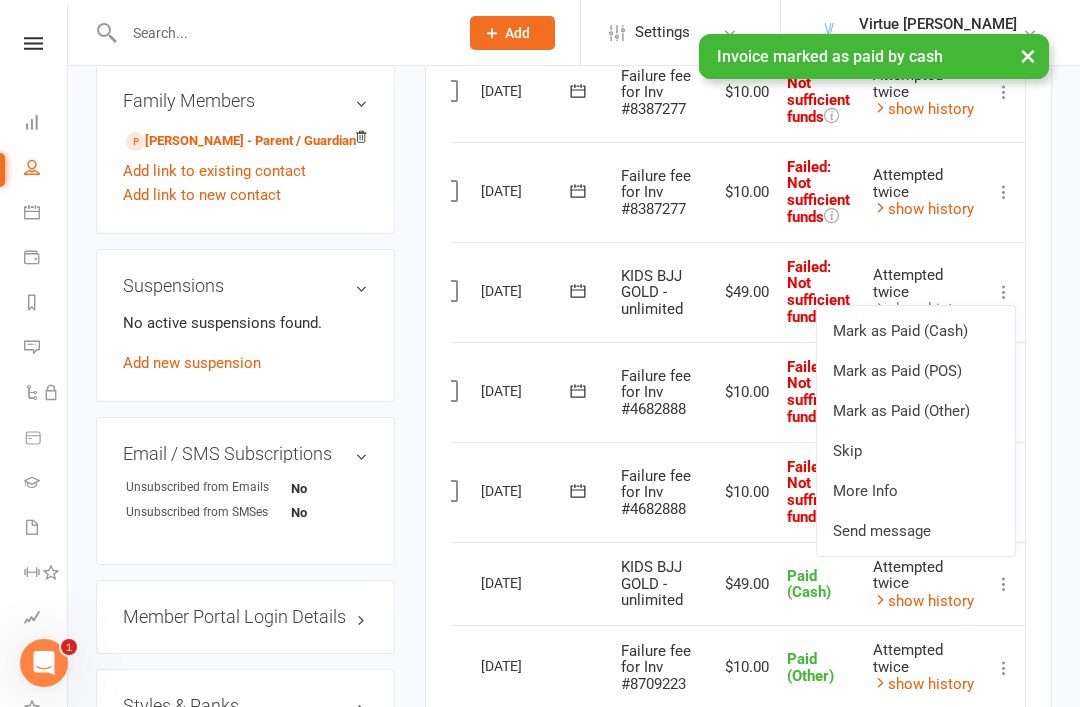click on "Mark as Paid (Cash)" at bounding box center [916, 331] 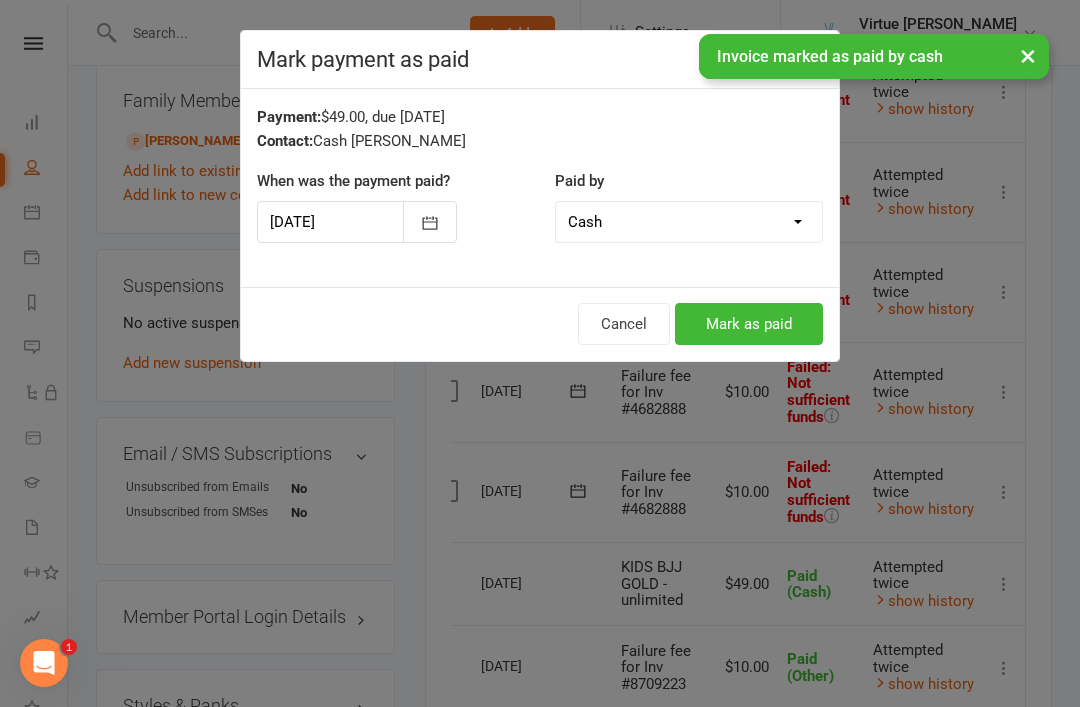 click on "Mark as paid" at bounding box center [749, 324] 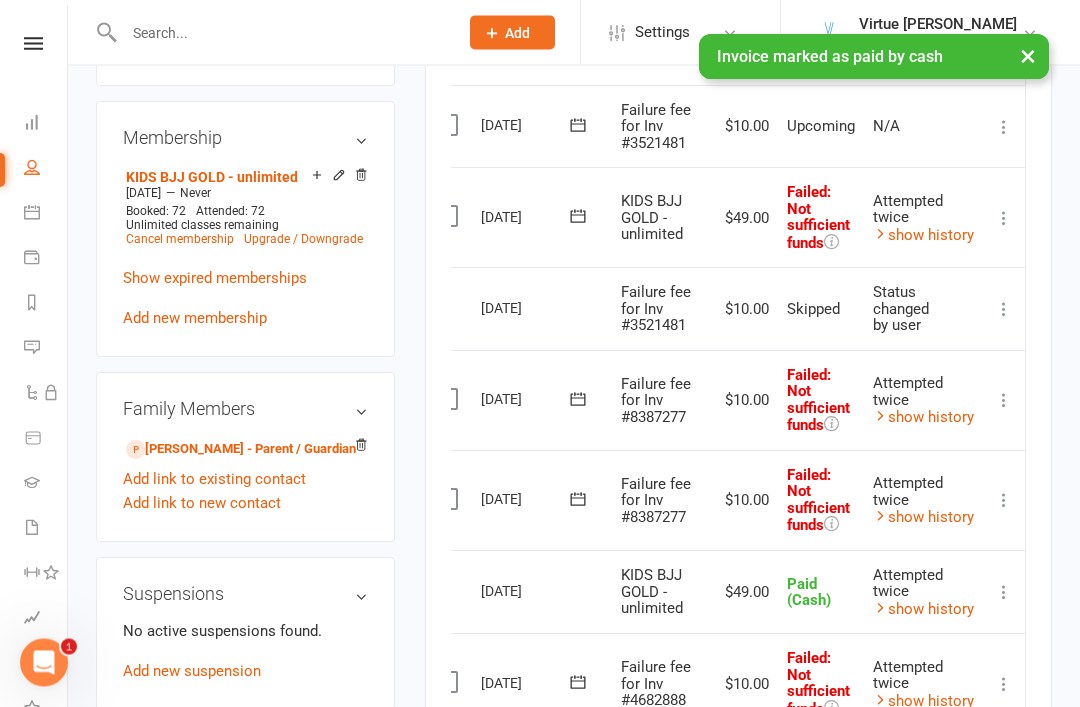 scroll, scrollTop: 915, scrollLeft: 0, axis: vertical 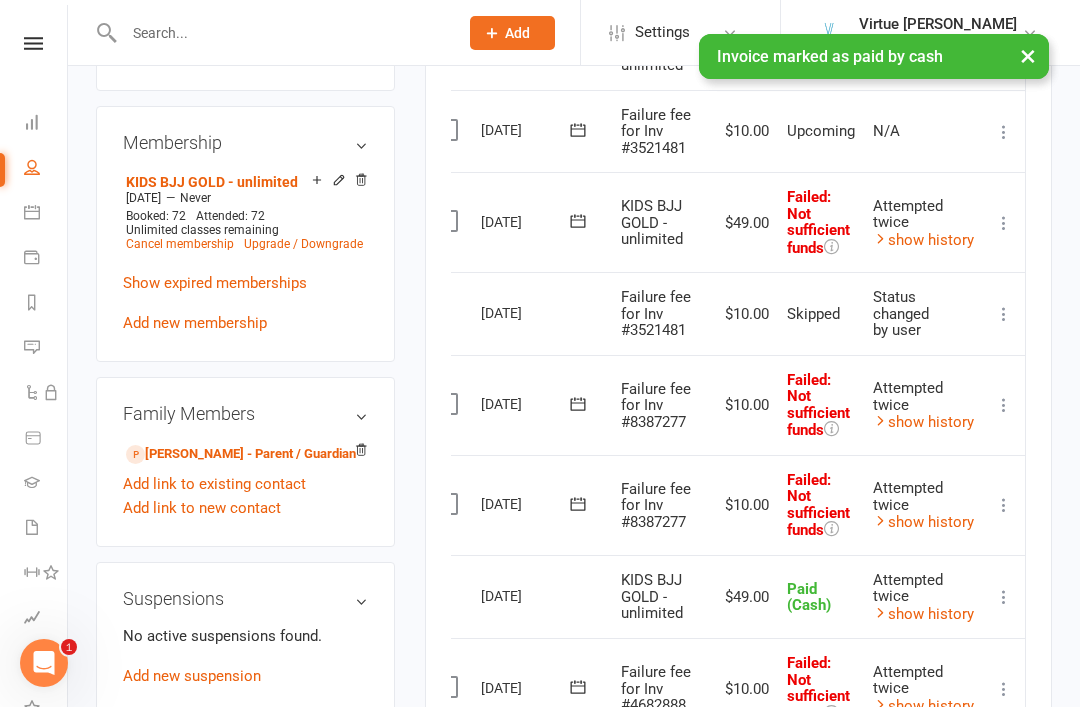 click on "Mark as Paid (Cash)  Mark as Paid (POS)  Mark as Paid (Other)  Skip  More Info Send message" at bounding box center (1004, 222) 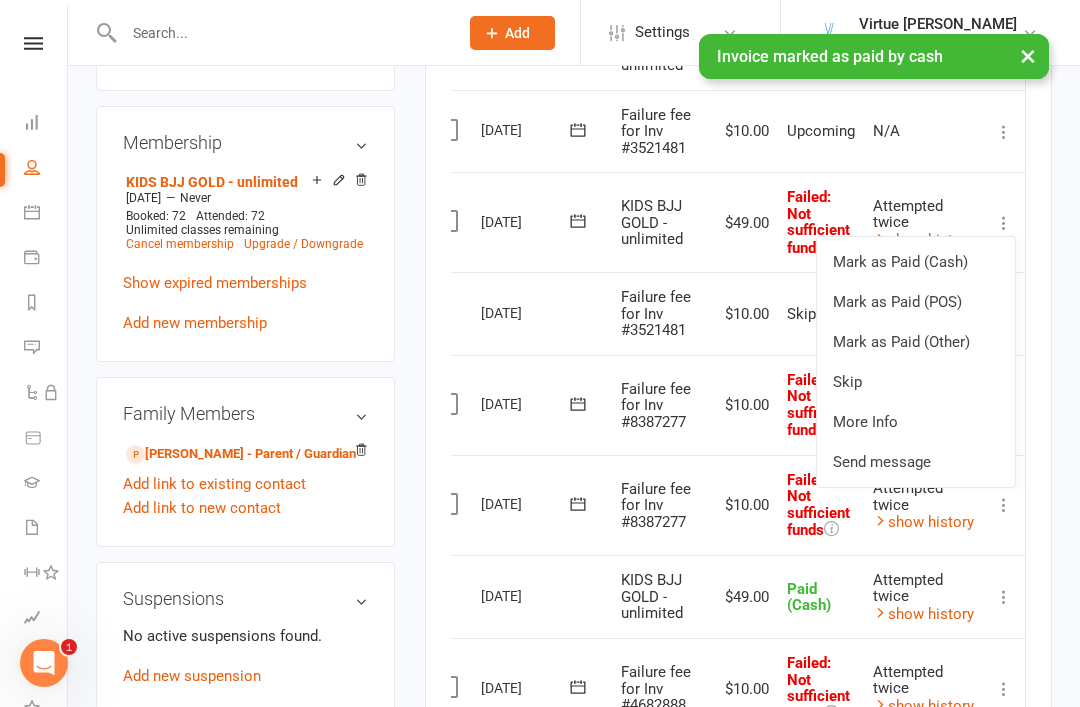 click on "Mark as Paid (Cash)" at bounding box center [916, 262] 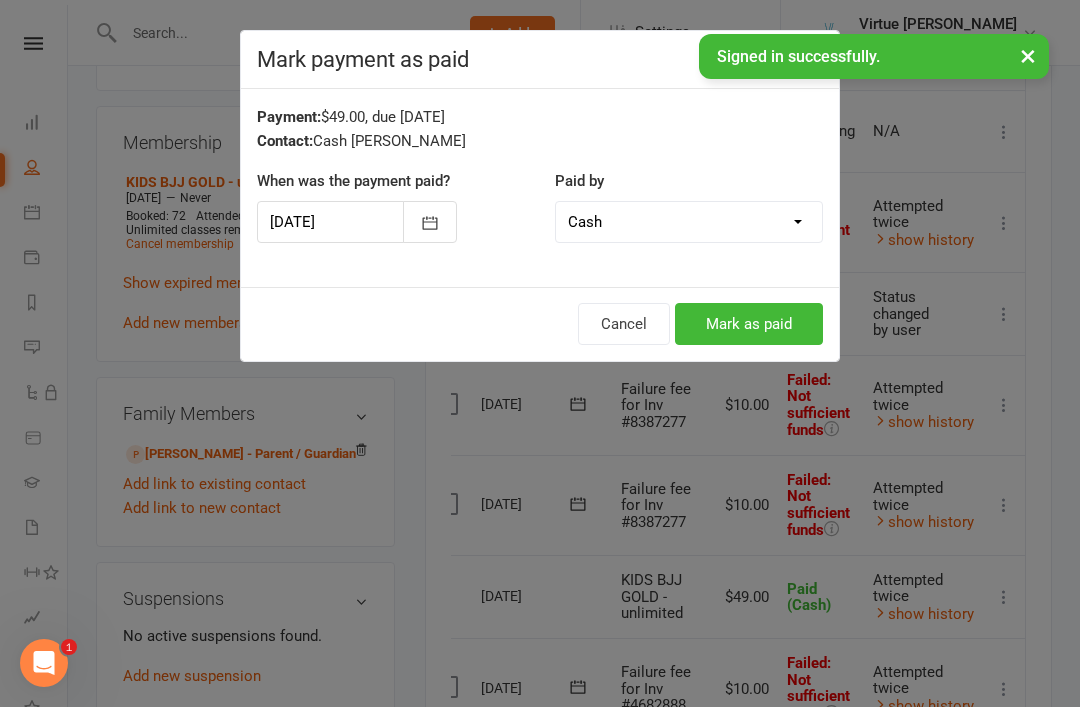 click on "Mark as paid" at bounding box center [749, 324] 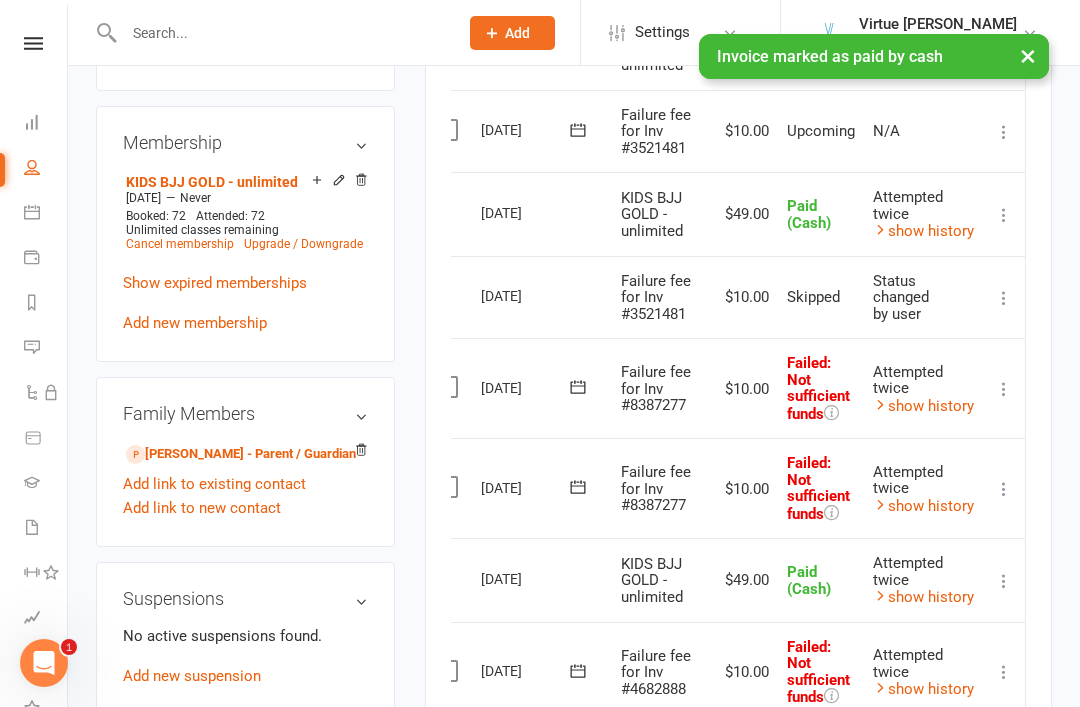 click at bounding box center [1004, 389] 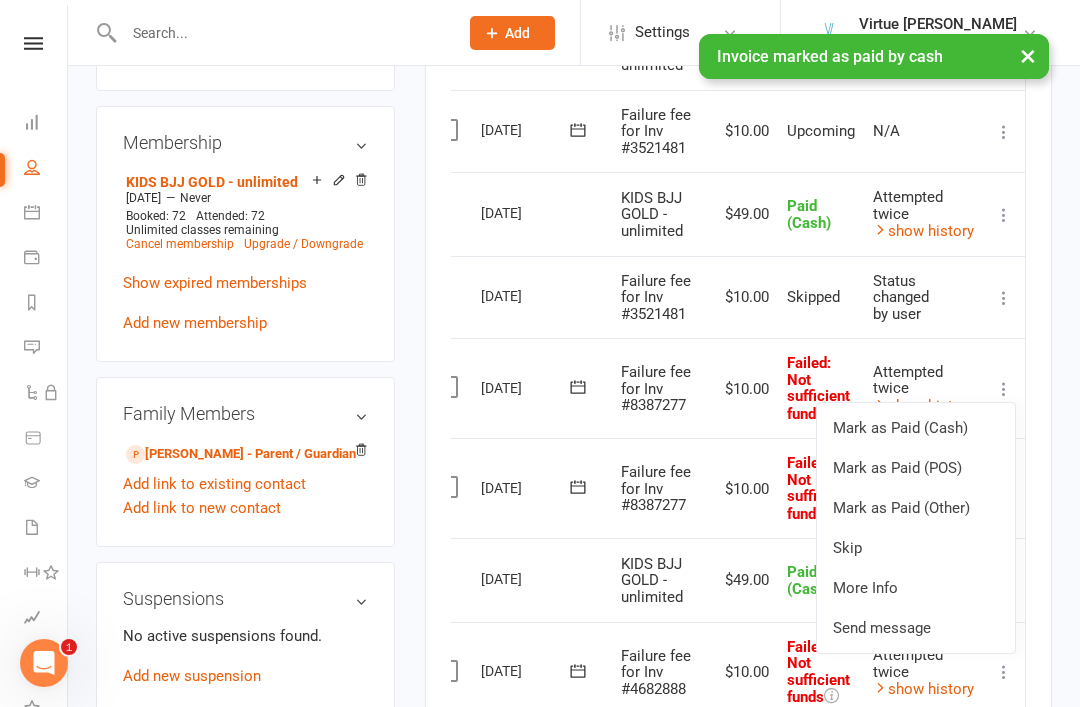 click on "Mark as Paid (Cash)" at bounding box center [916, 428] 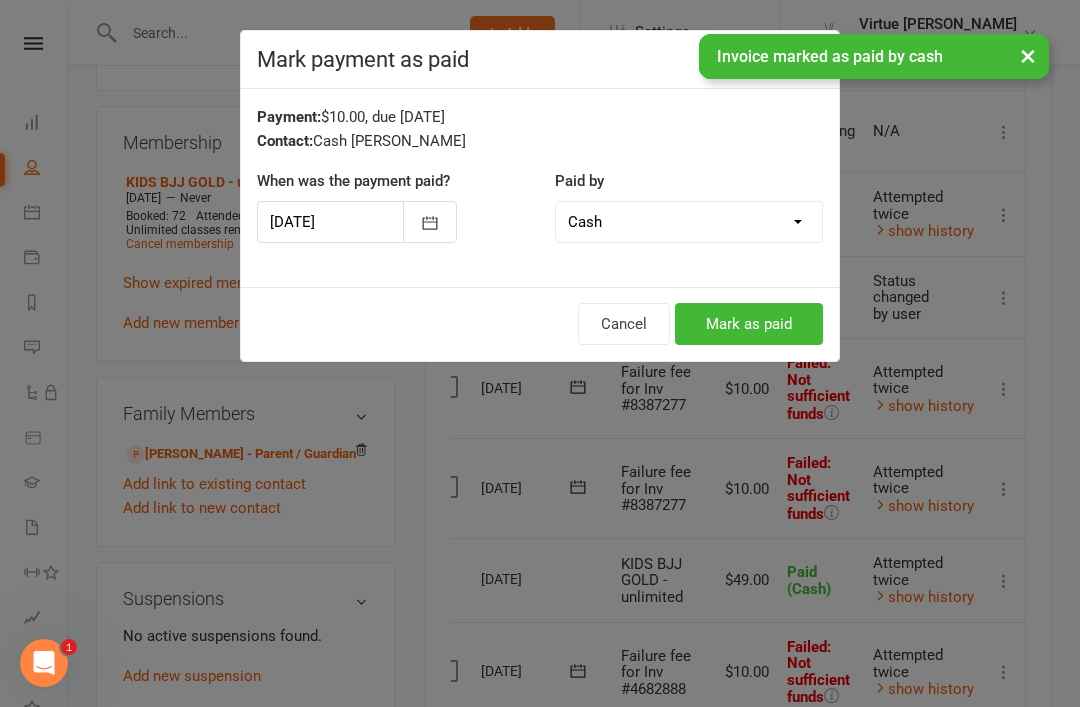 click on "Mark as paid" at bounding box center [749, 324] 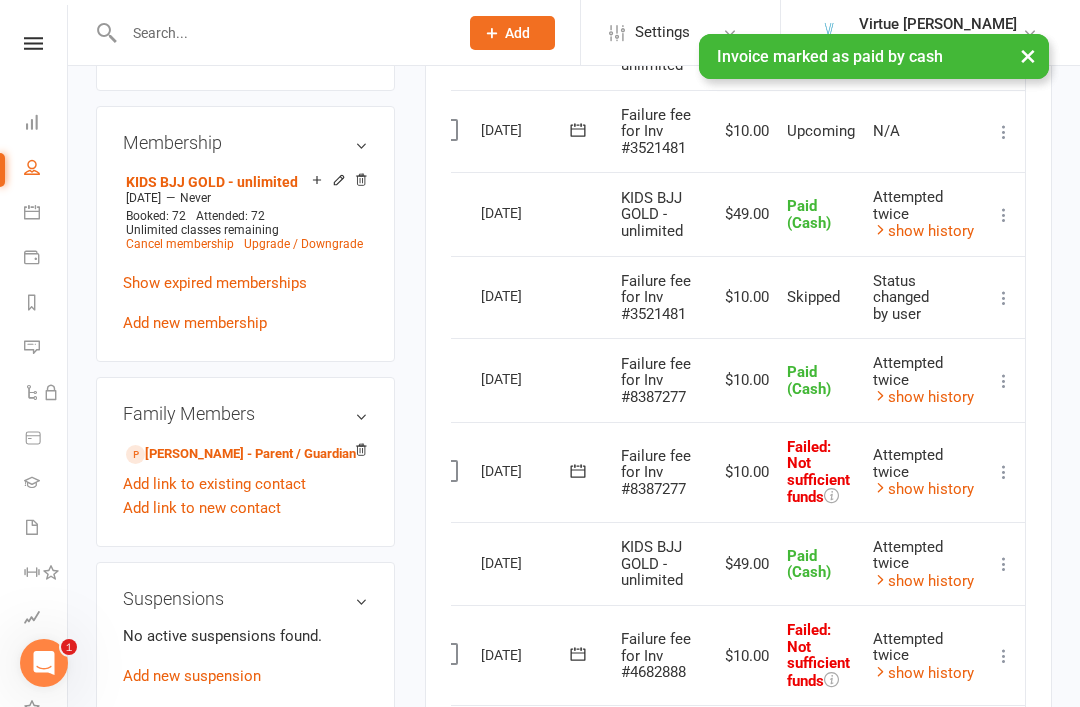 click at bounding box center [1004, 472] 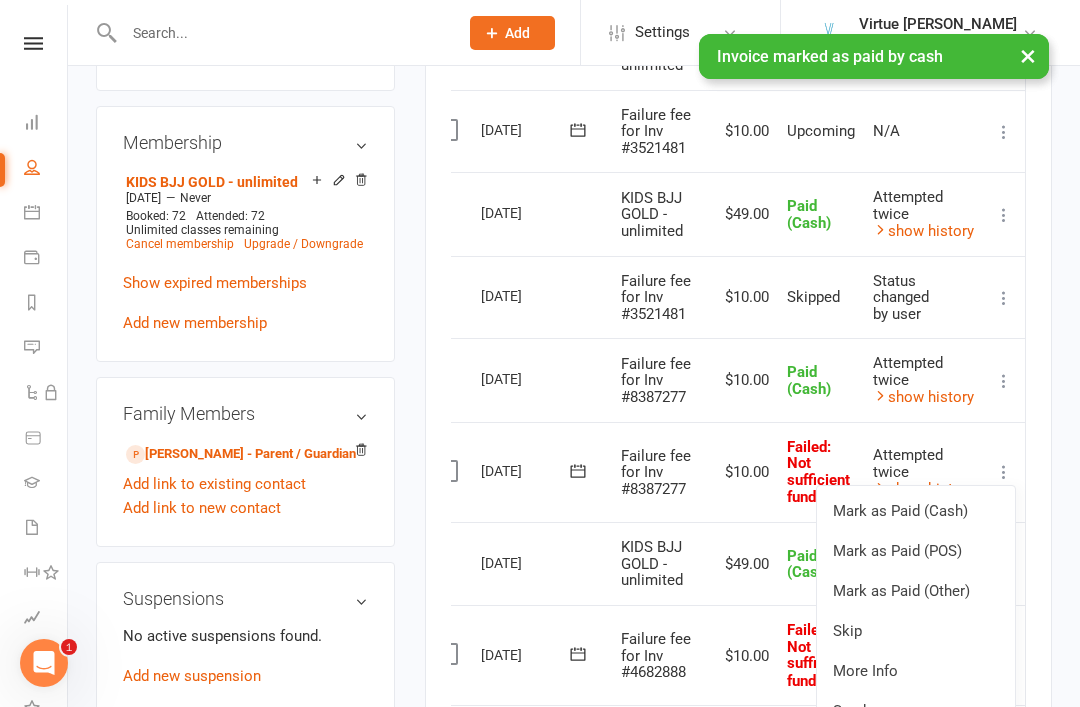 click on "Mark as Paid (Cash)" at bounding box center [916, 511] 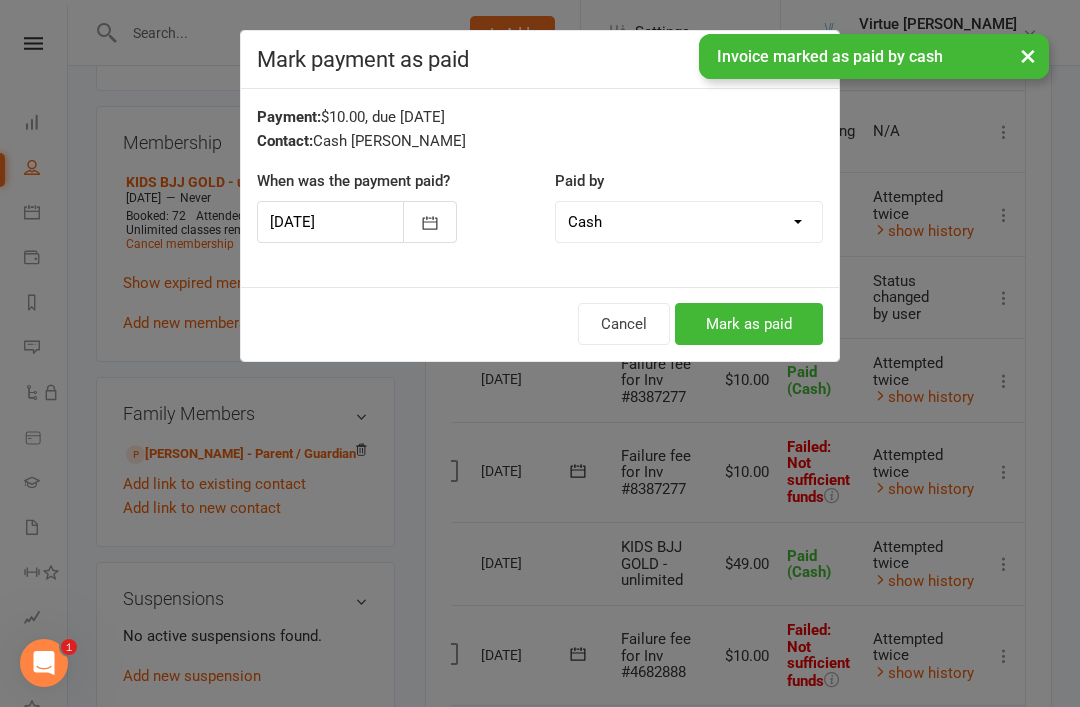 click on "Mark as paid" at bounding box center [749, 324] 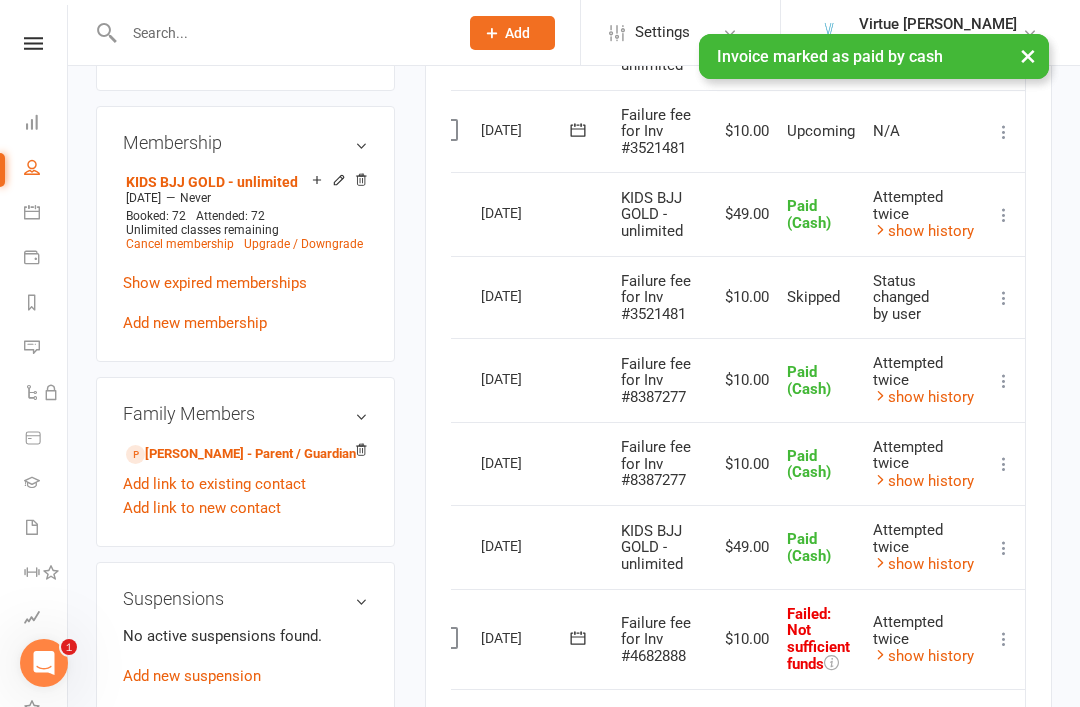 click at bounding box center (1004, 639) 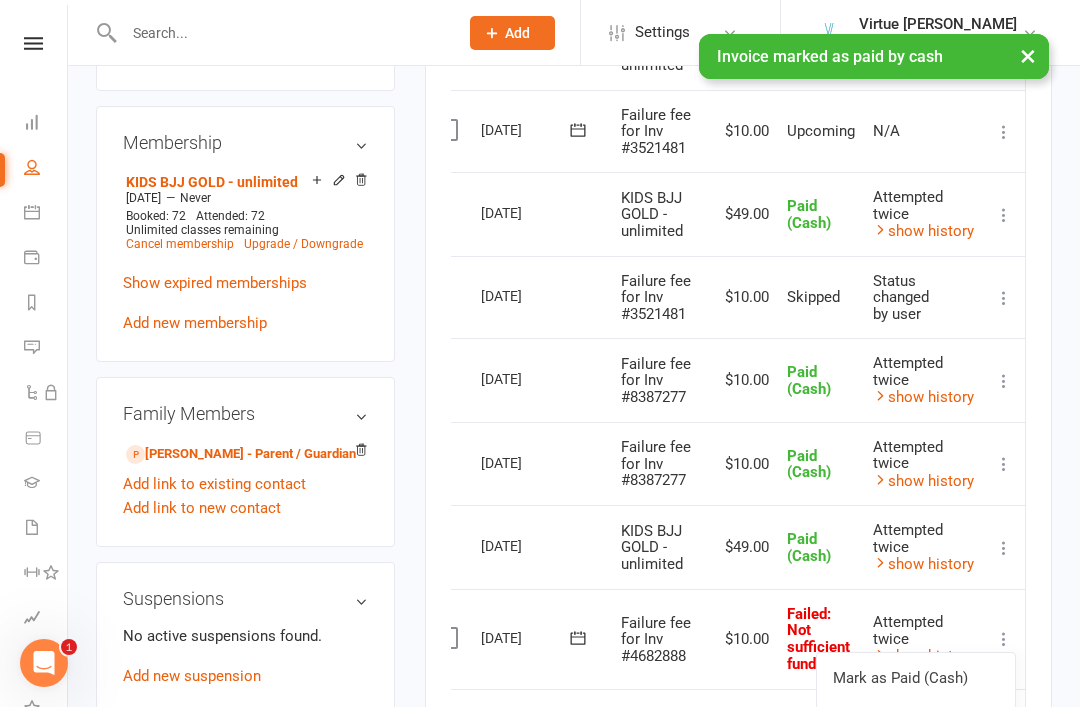 click on "Mark as Paid (Cash)" at bounding box center [916, 678] 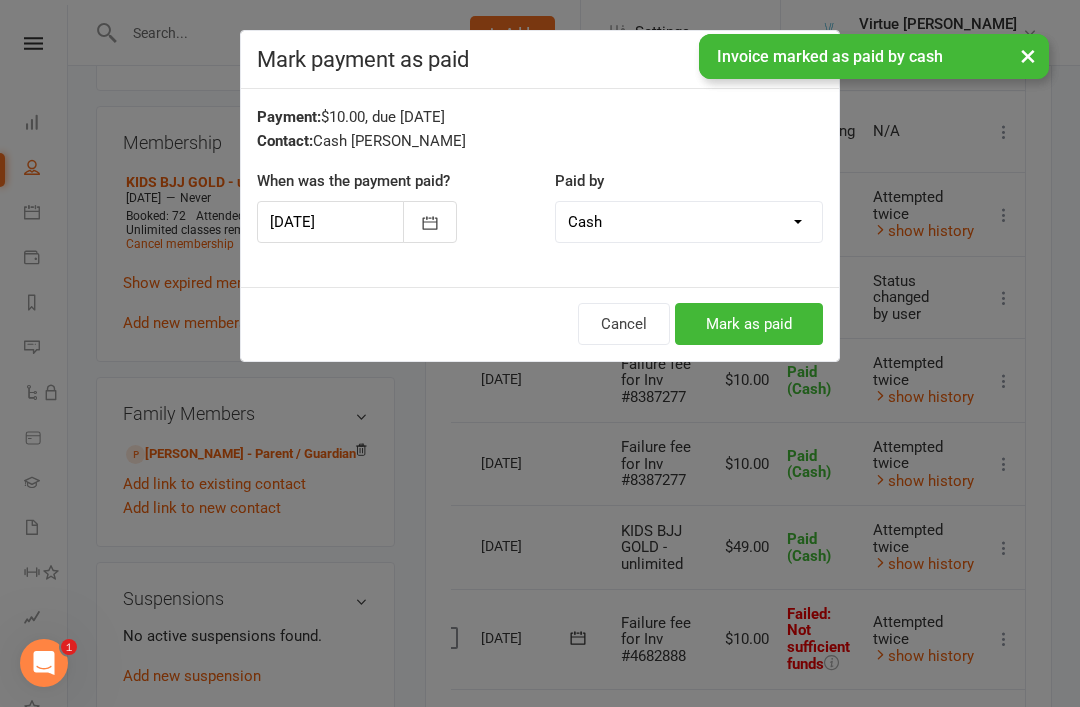 click on "Mark as paid" at bounding box center [749, 324] 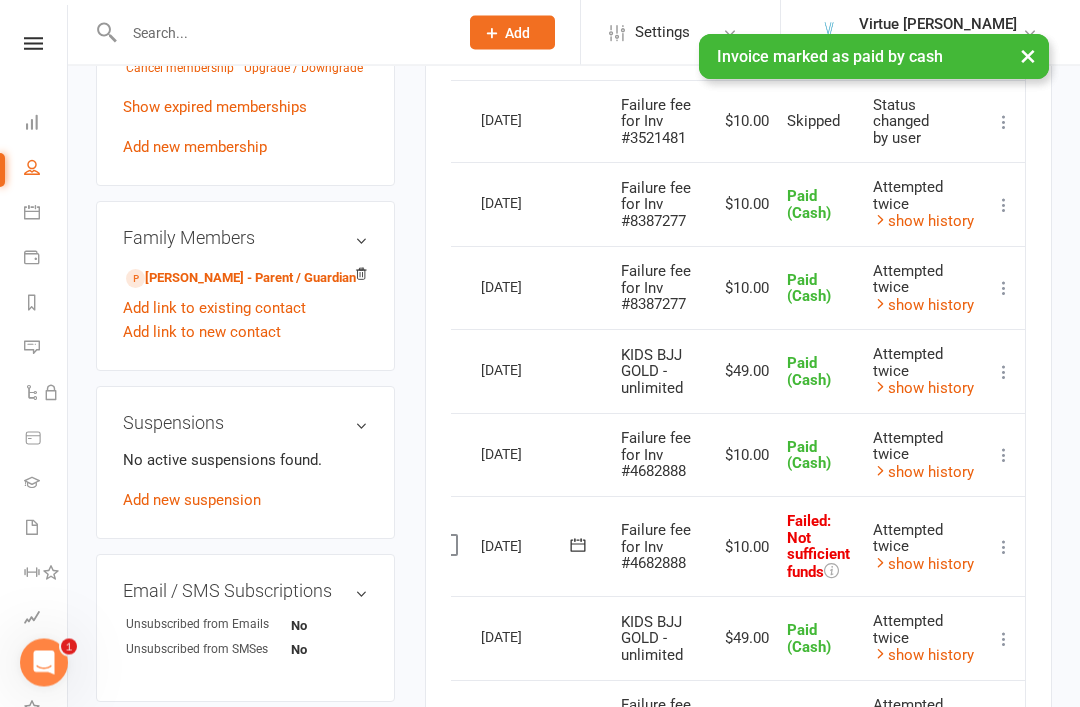 click at bounding box center (1004, 548) 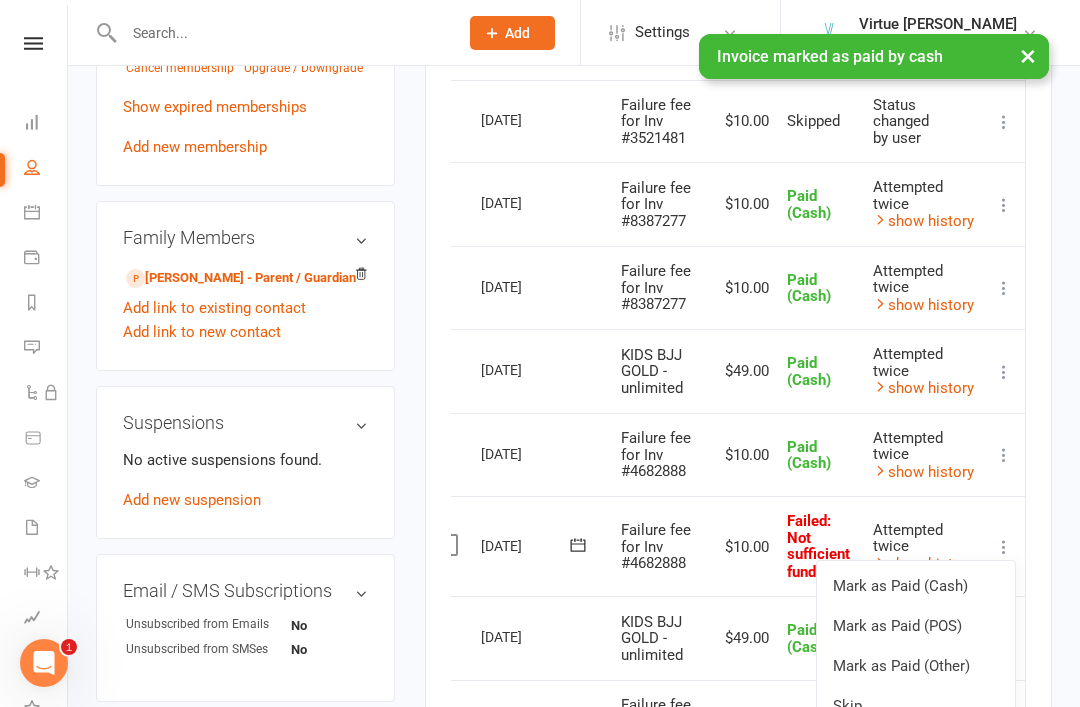click on "Skip" at bounding box center [916, 706] 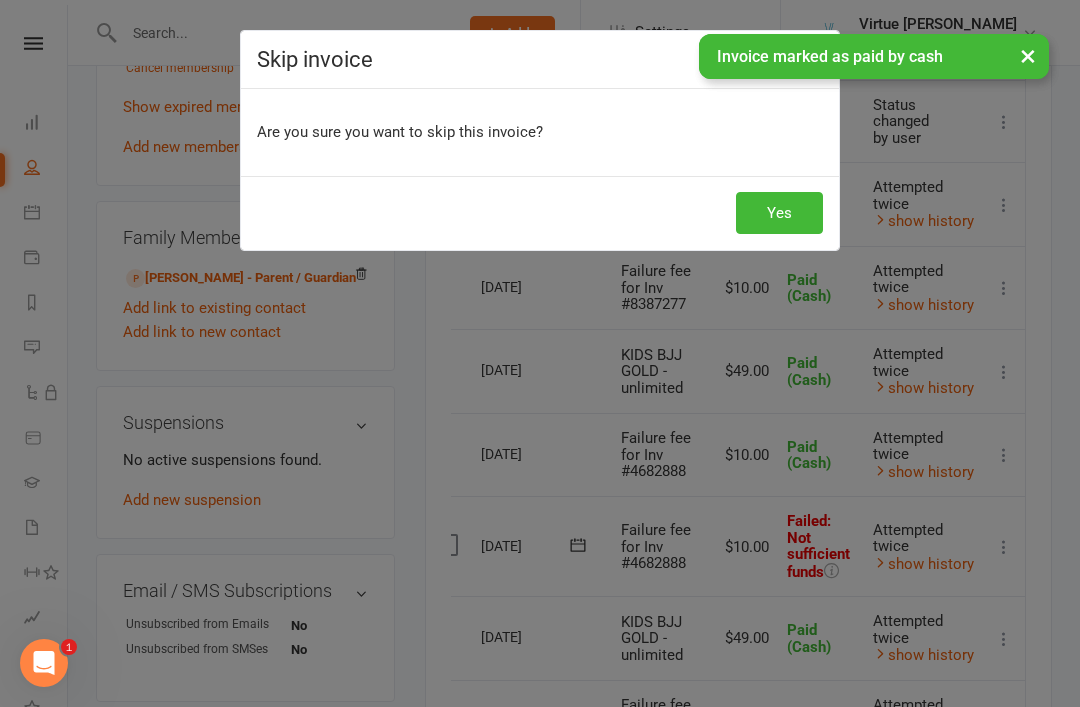 click on "Yes" at bounding box center (779, 213) 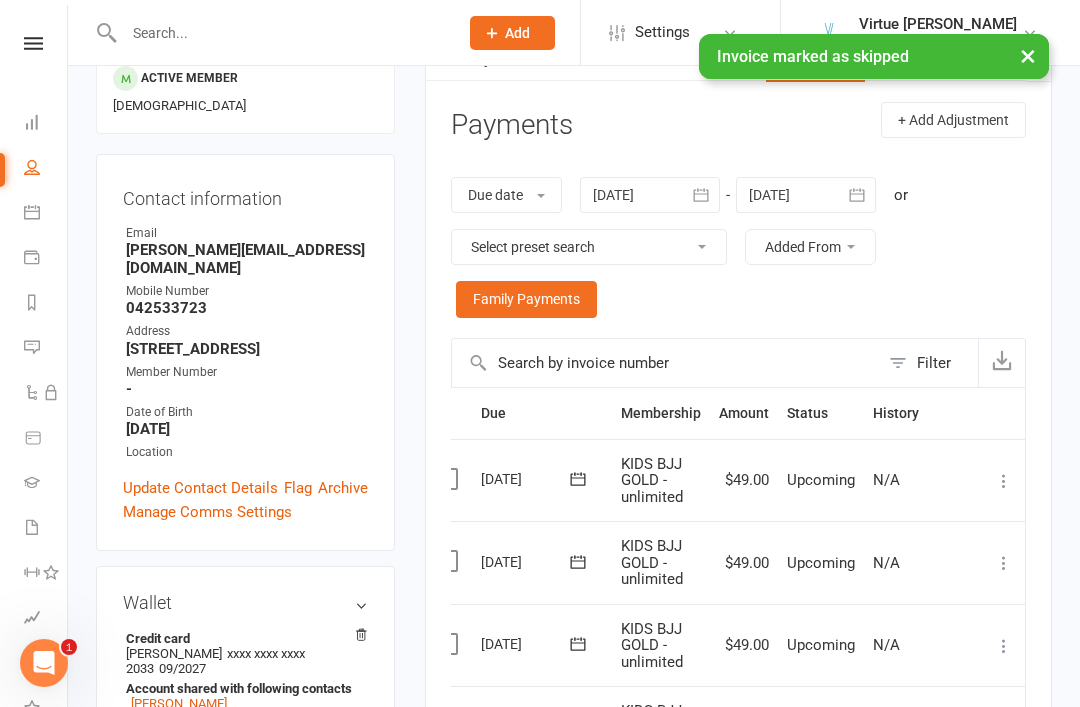 scroll, scrollTop: 228, scrollLeft: 0, axis: vertical 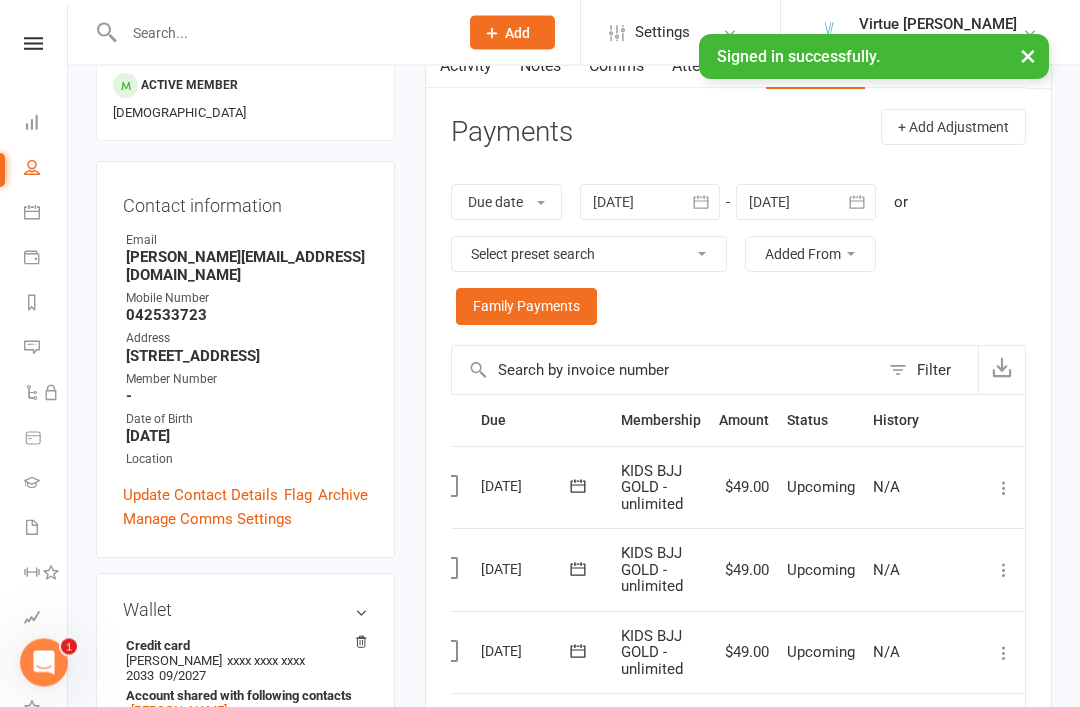 click on "People" at bounding box center (46, 169) 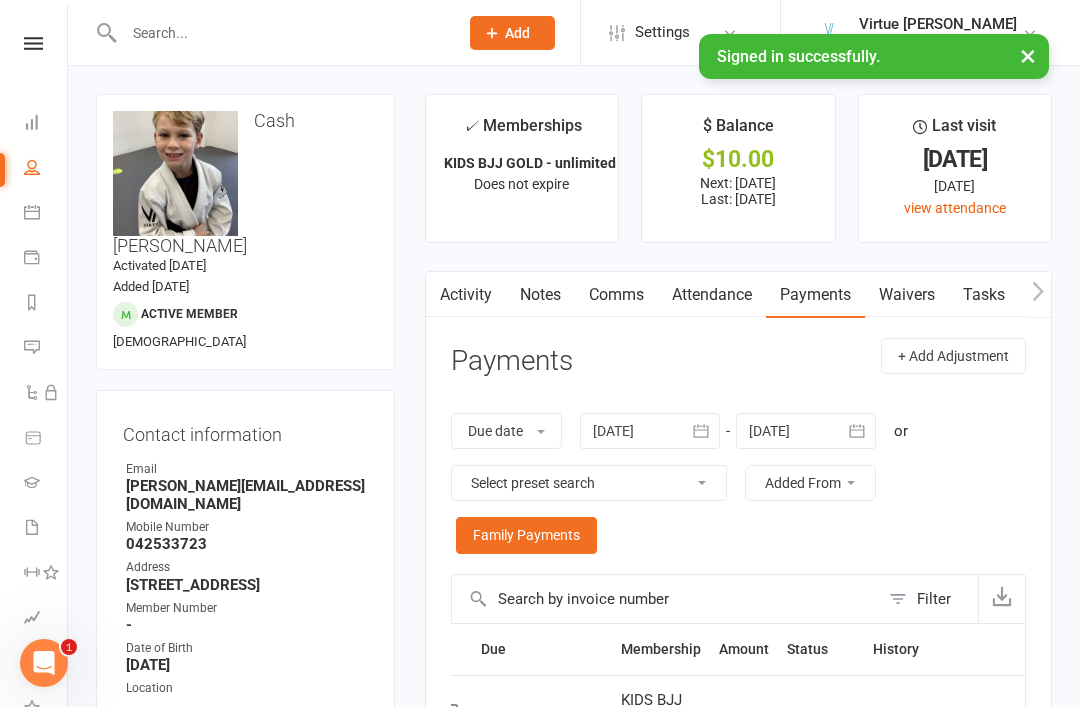 select on "100" 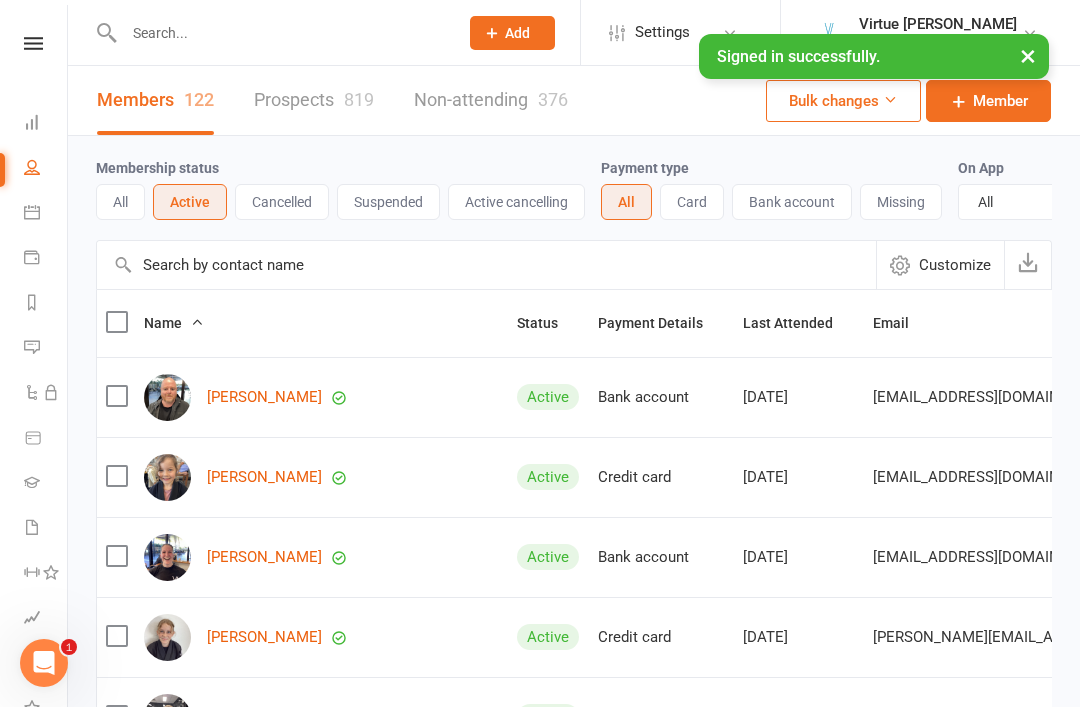 click at bounding box center [33, 43] 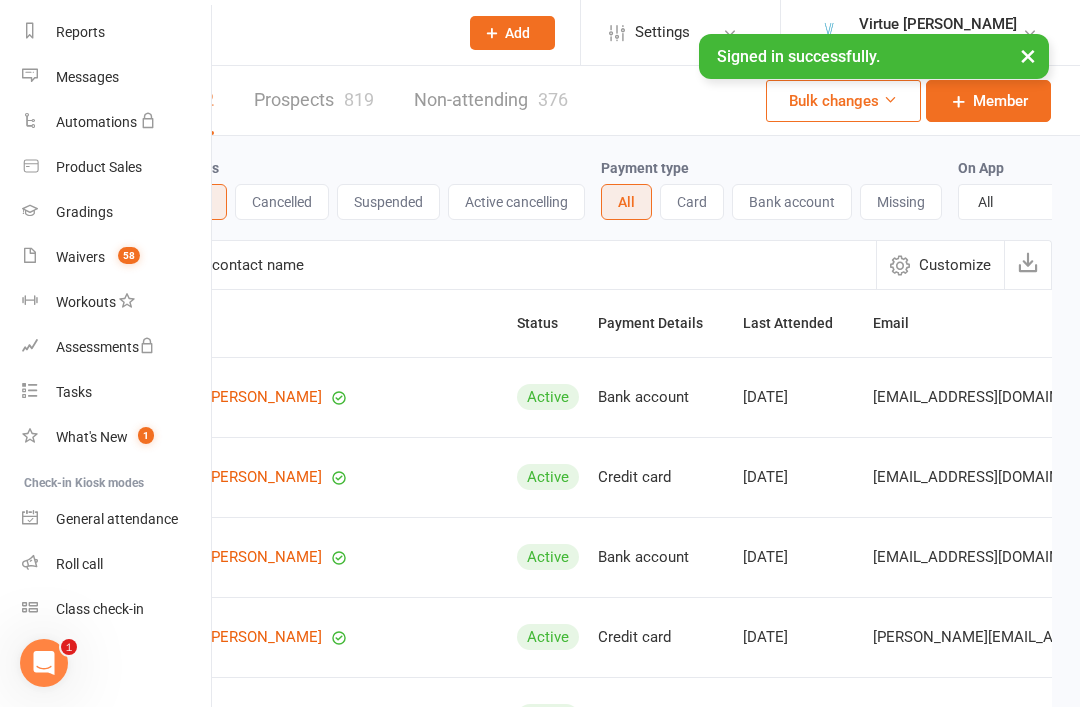 scroll, scrollTop: 255, scrollLeft: 2, axis: both 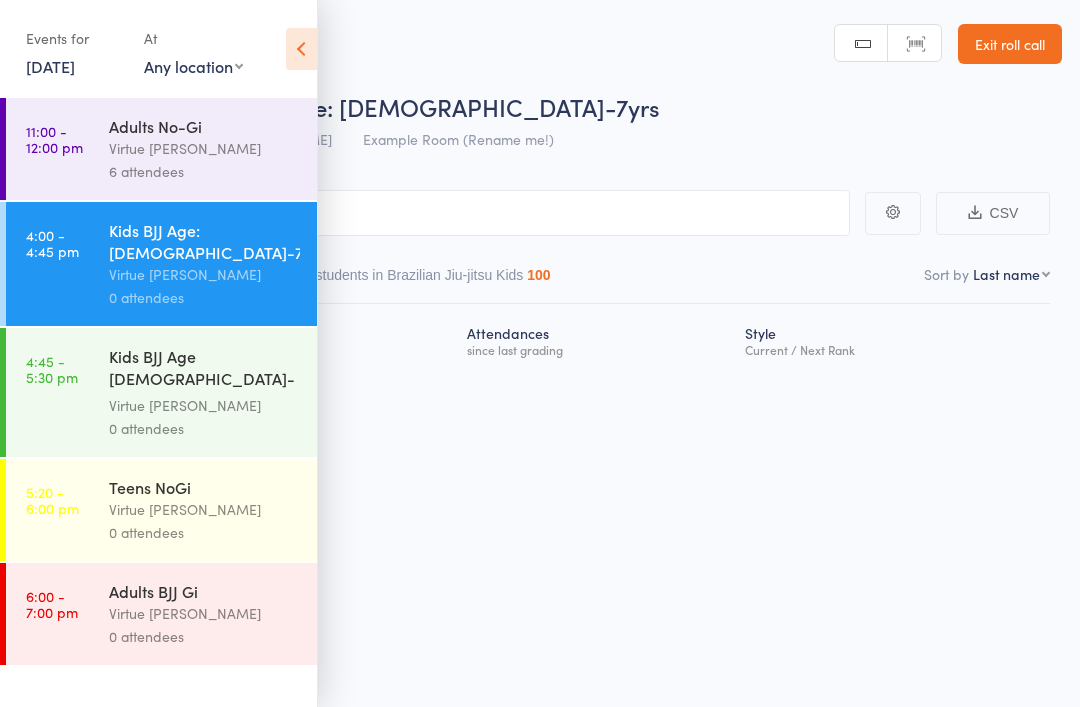 click on "Virtue [PERSON_NAME]" at bounding box center (204, 148) 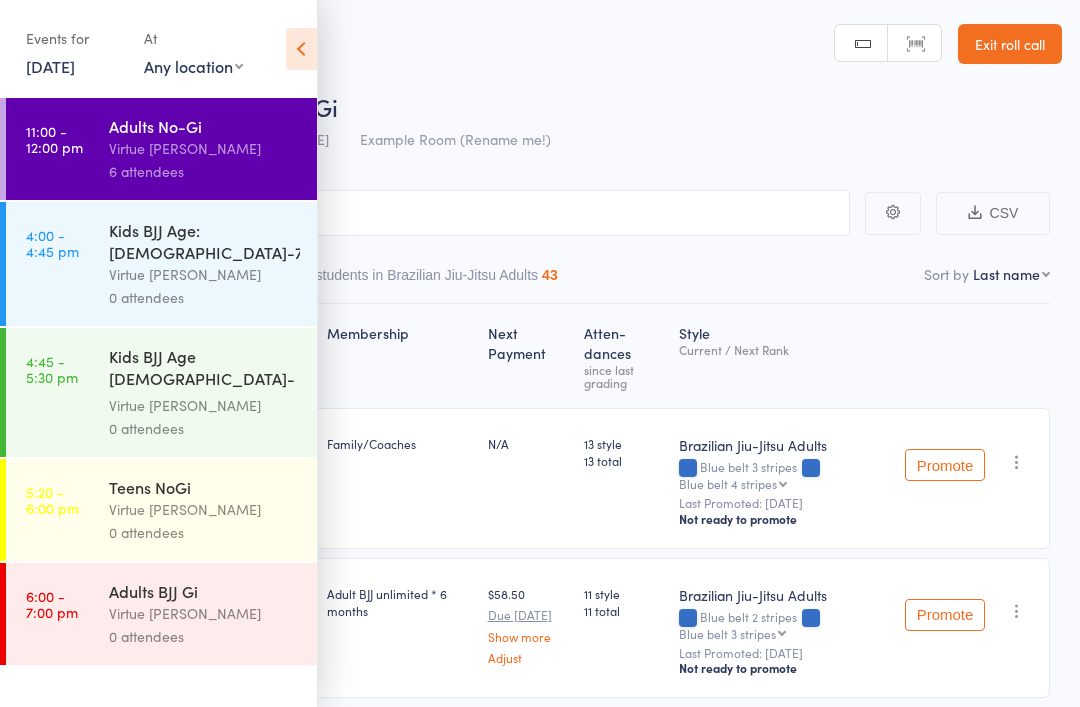 click at bounding box center (301, 49) 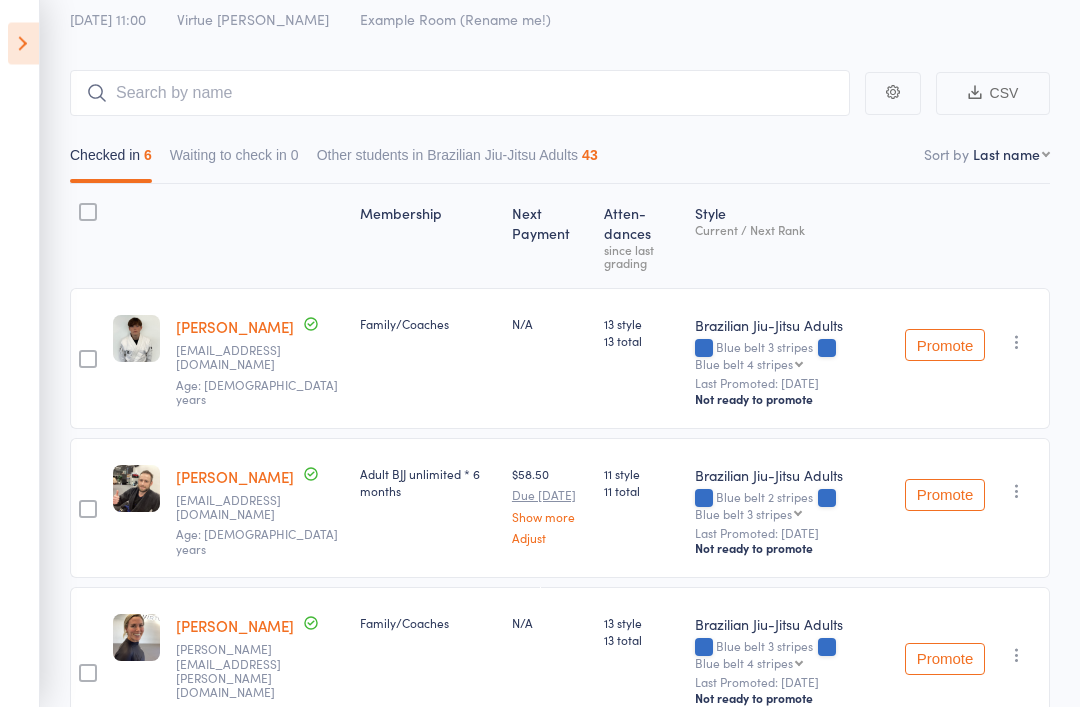 scroll, scrollTop: 0, scrollLeft: 0, axis: both 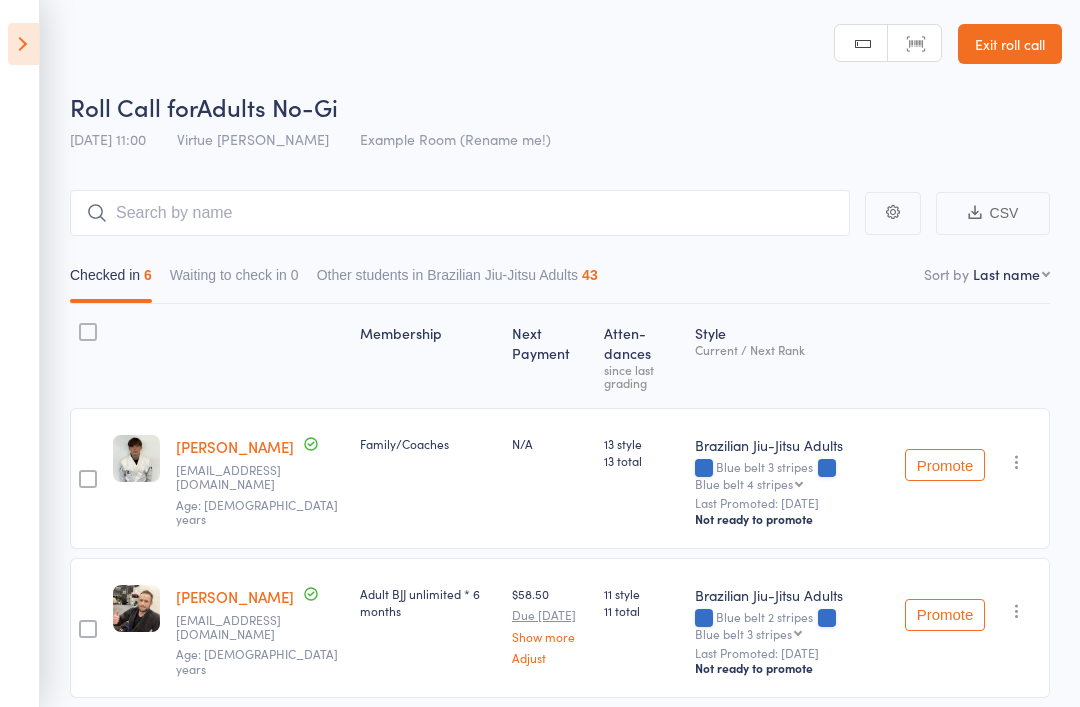 click on "Exit roll call" at bounding box center (1010, 44) 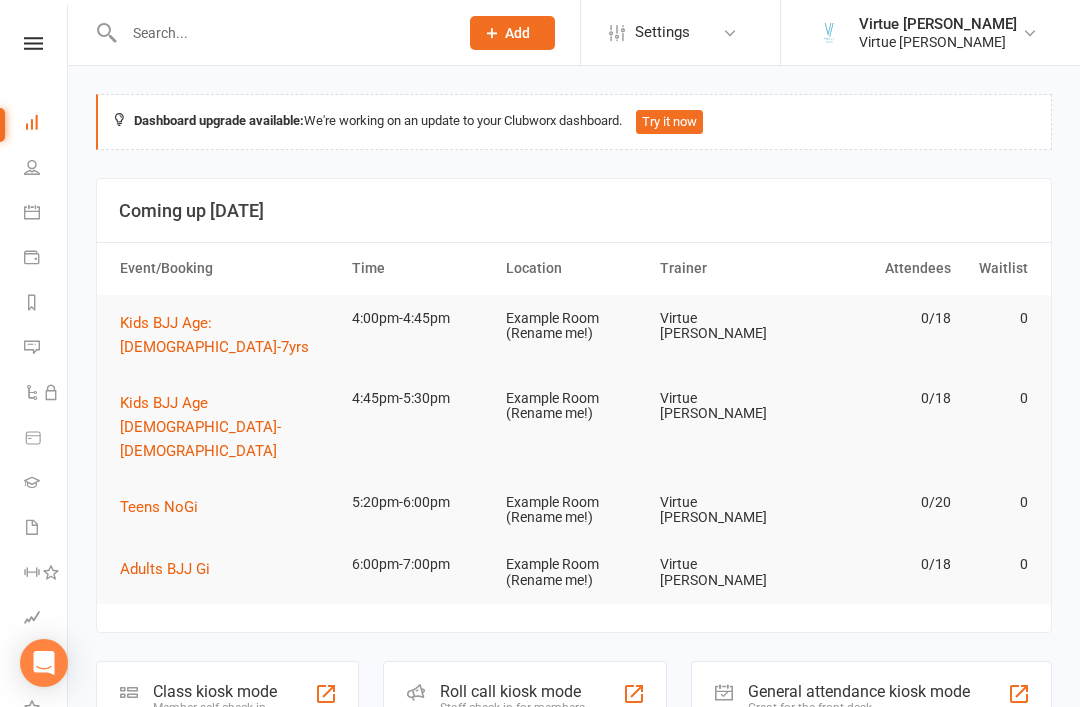 scroll, scrollTop: 0, scrollLeft: 0, axis: both 